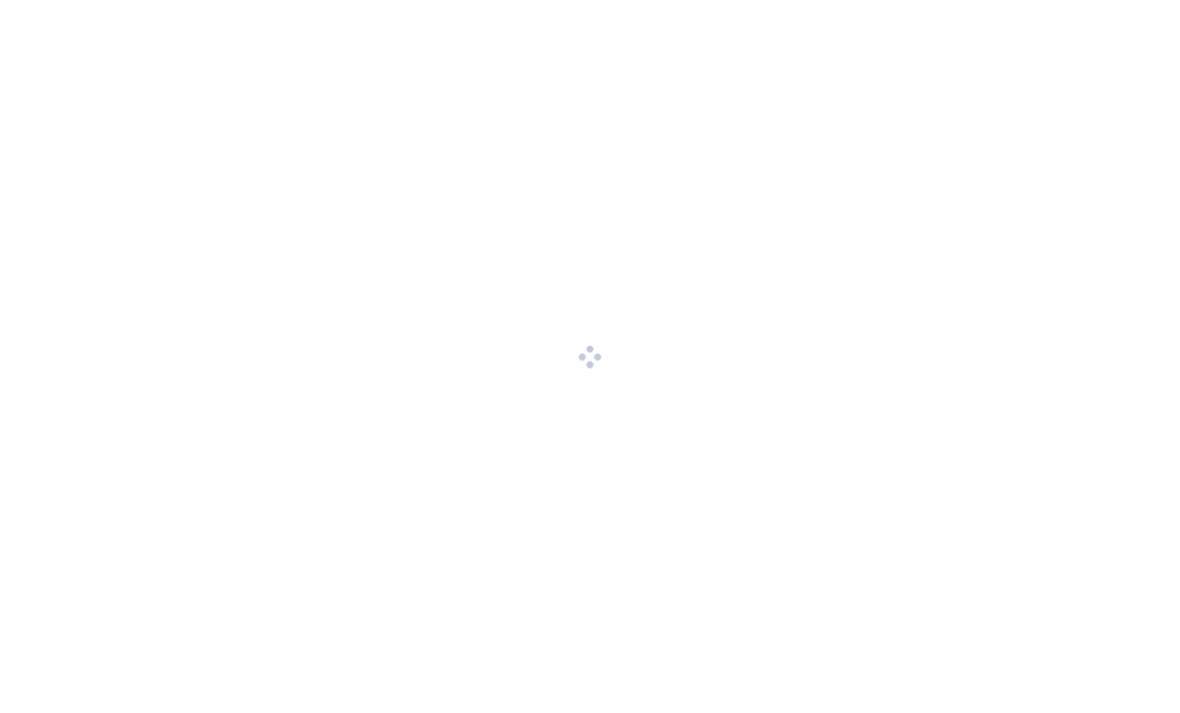 scroll, scrollTop: 0, scrollLeft: 0, axis: both 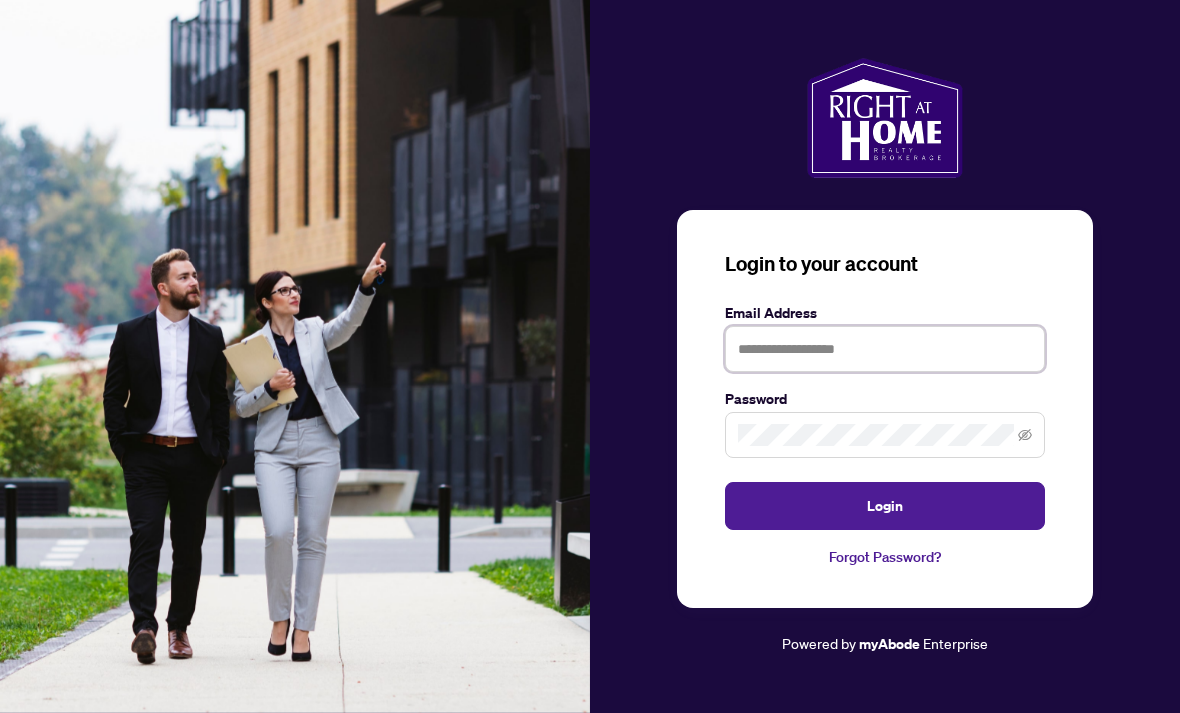 click at bounding box center (885, 349) 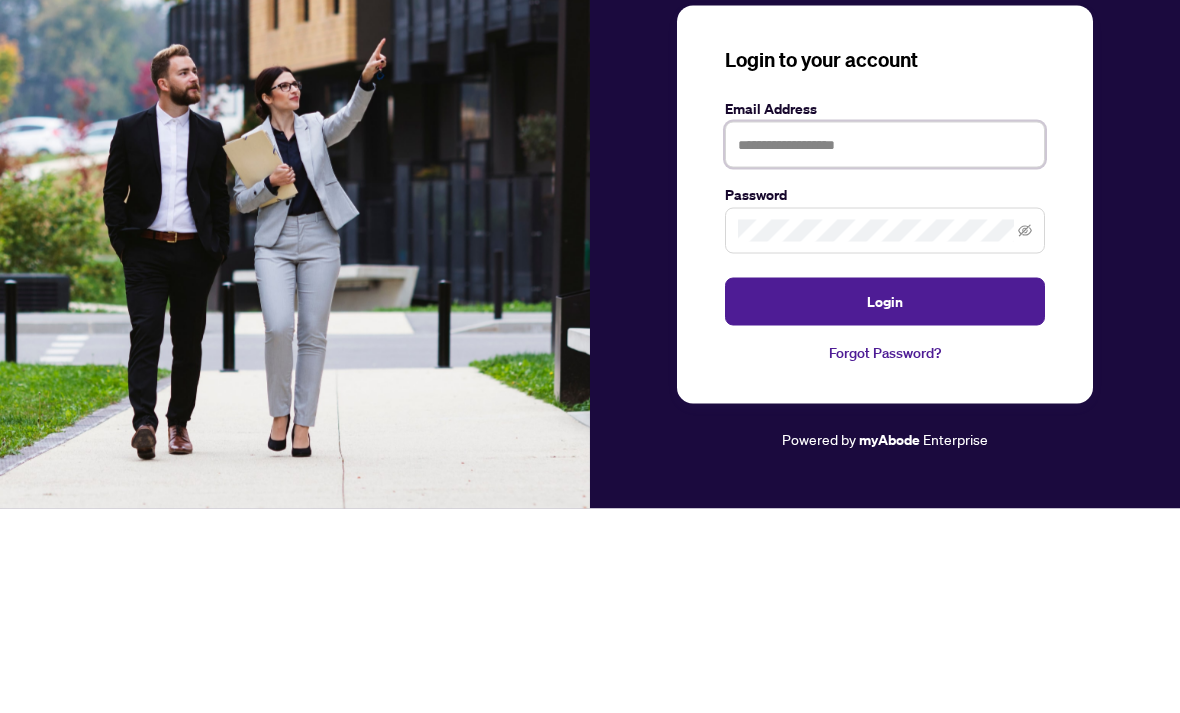 type on "**********" 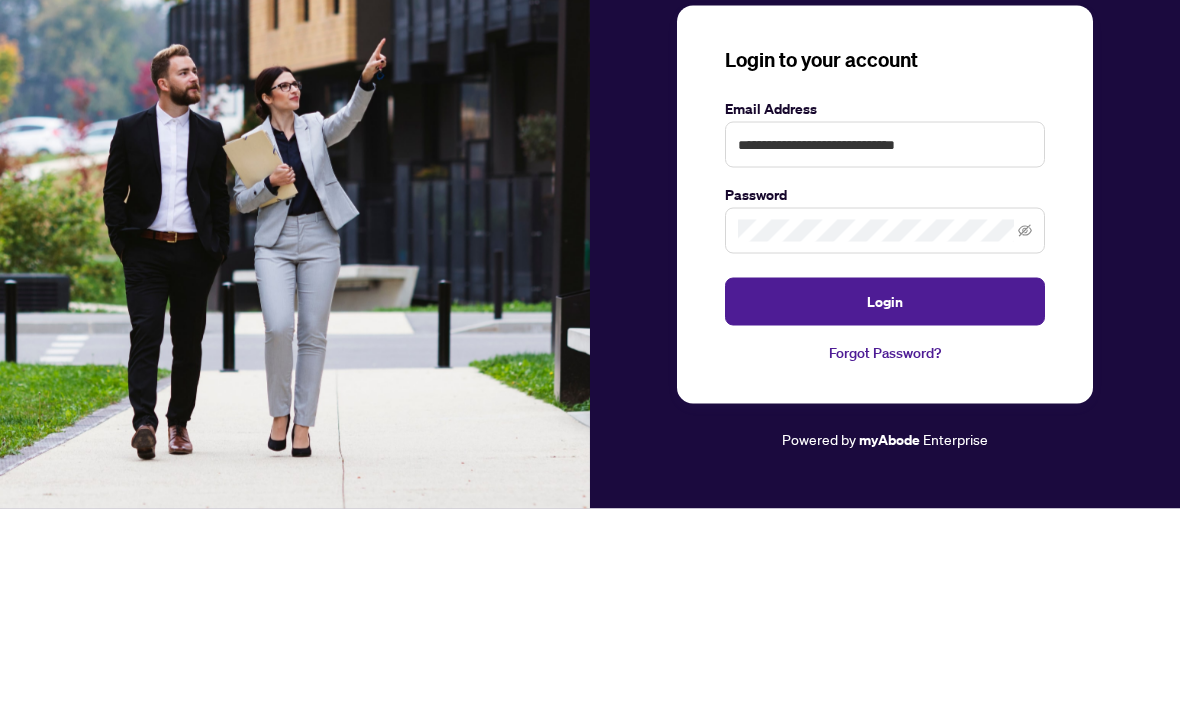click on "Login" at bounding box center [885, 506] 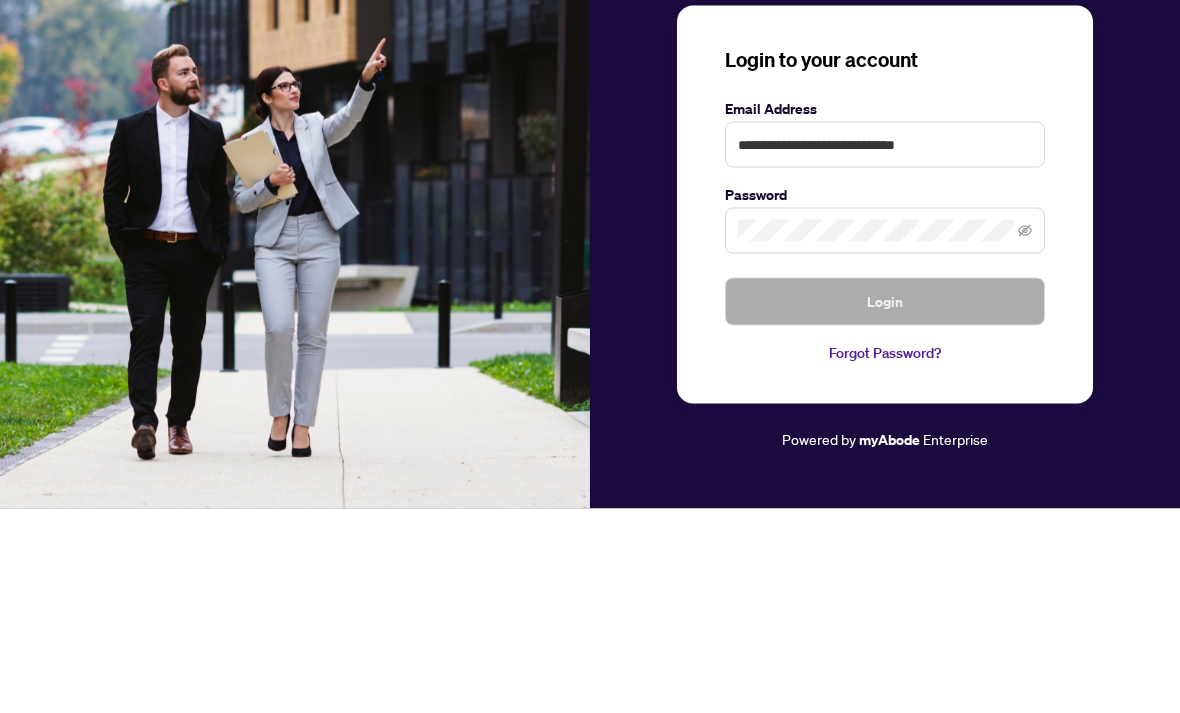 scroll, scrollTop: 64, scrollLeft: 0, axis: vertical 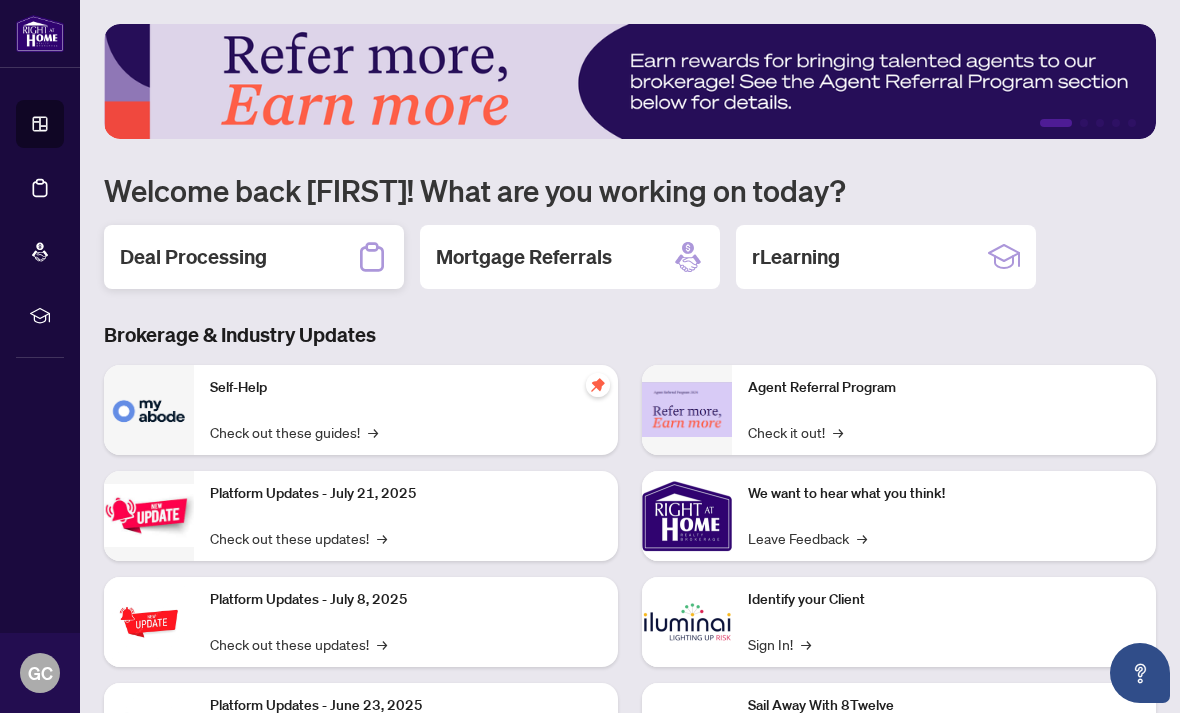 click on "Deal Processing" at bounding box center [254, 257] 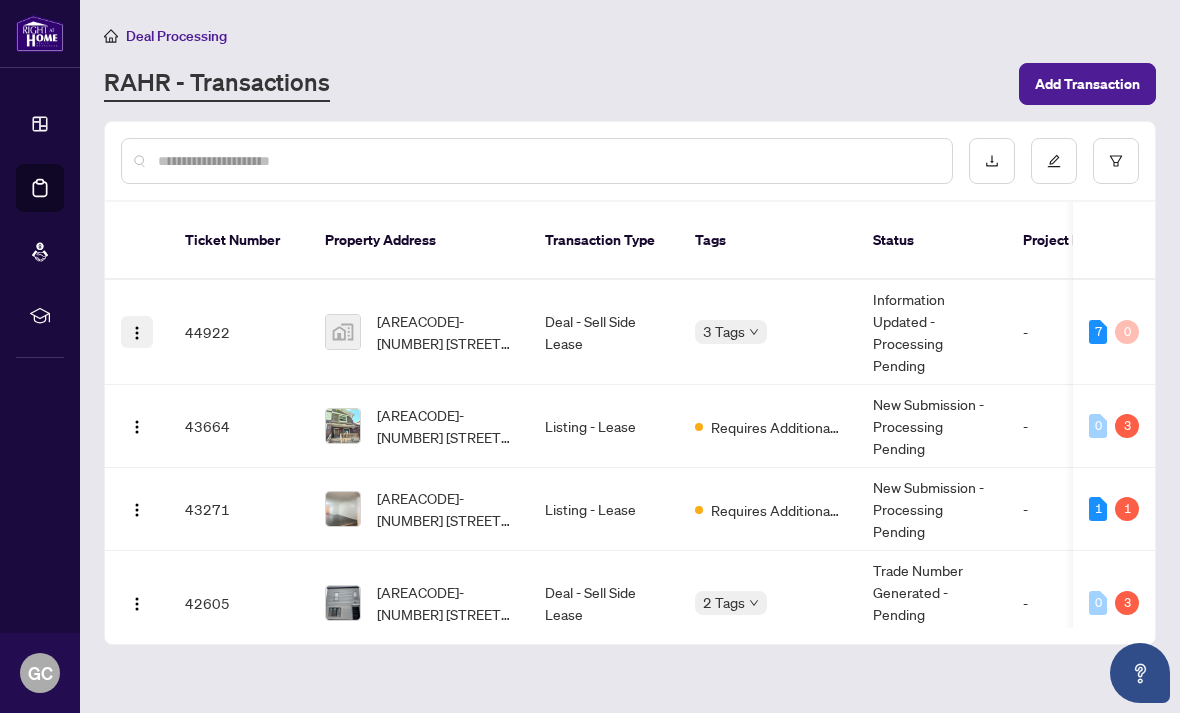 click at bounding box center [137, 333] 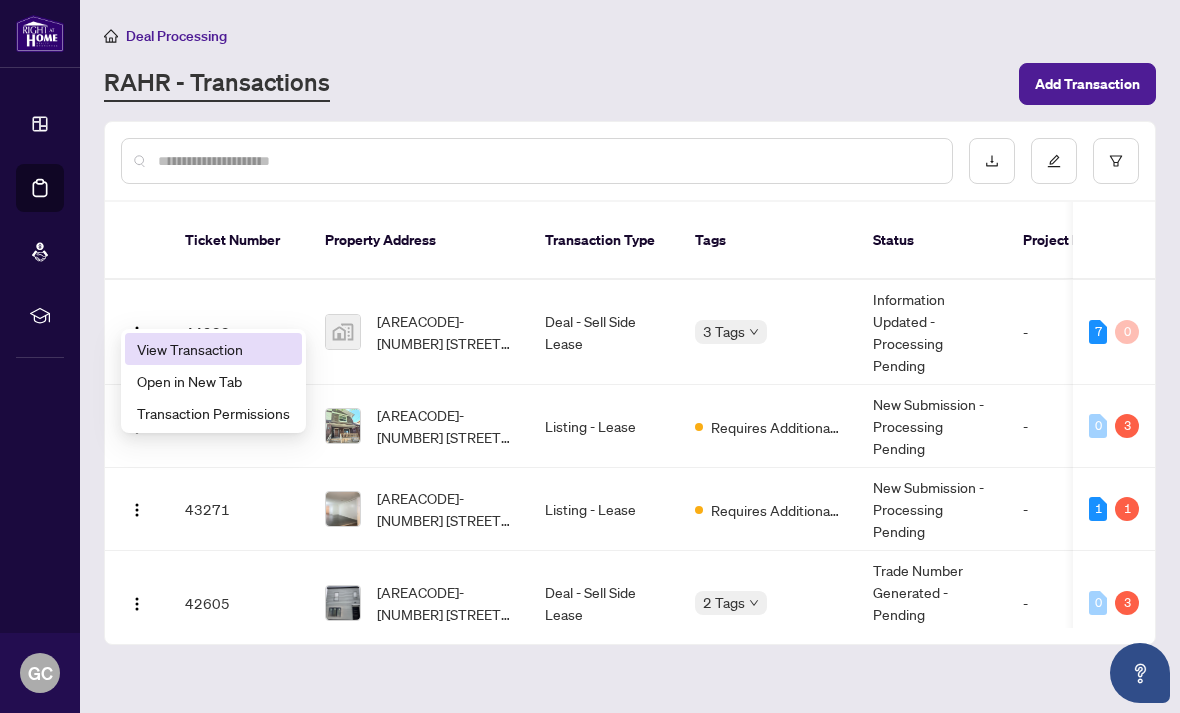 click on "View Transaction" at bounding box center [213, 349] 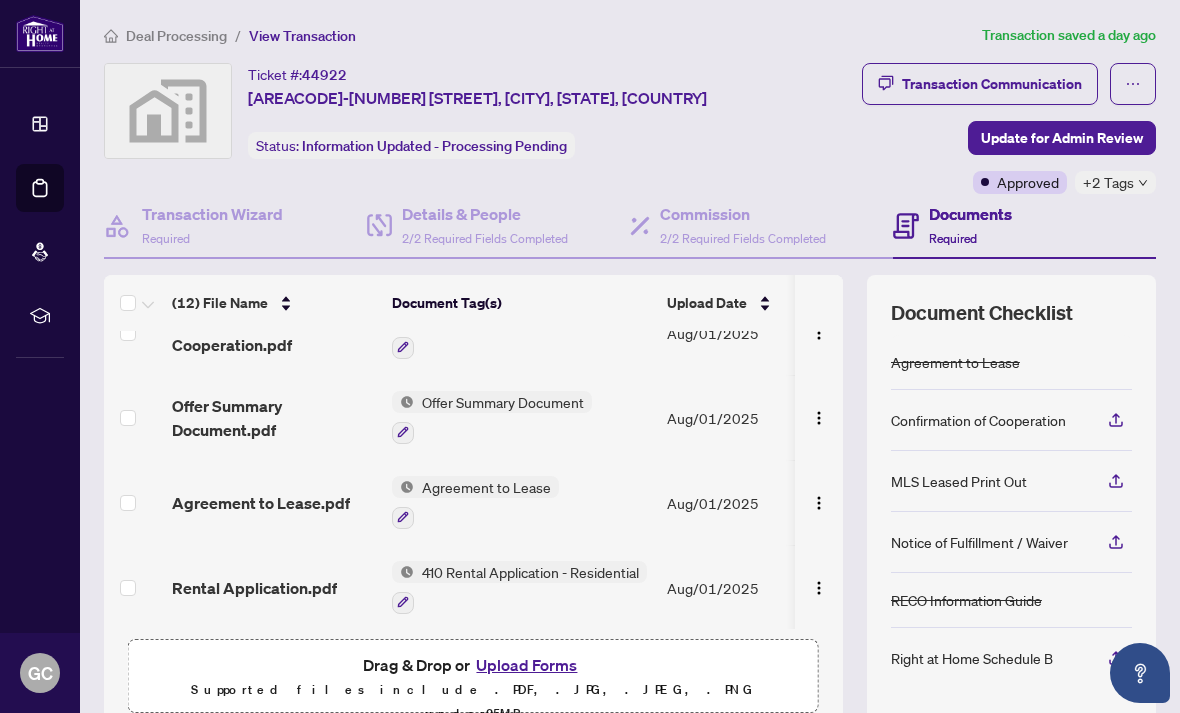 scroll, scrollTop: 442, scrollLeft: 0, axis: vertical 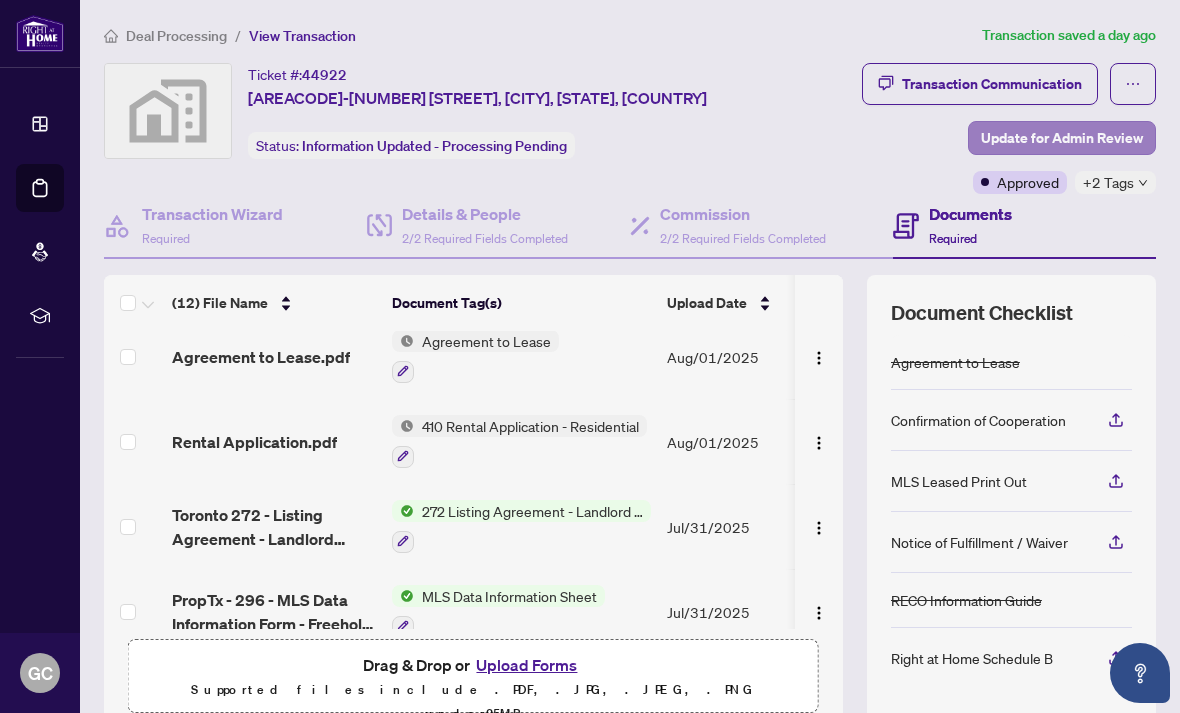 click on "Update for Admin Review" at bounding box center [1062, 138] 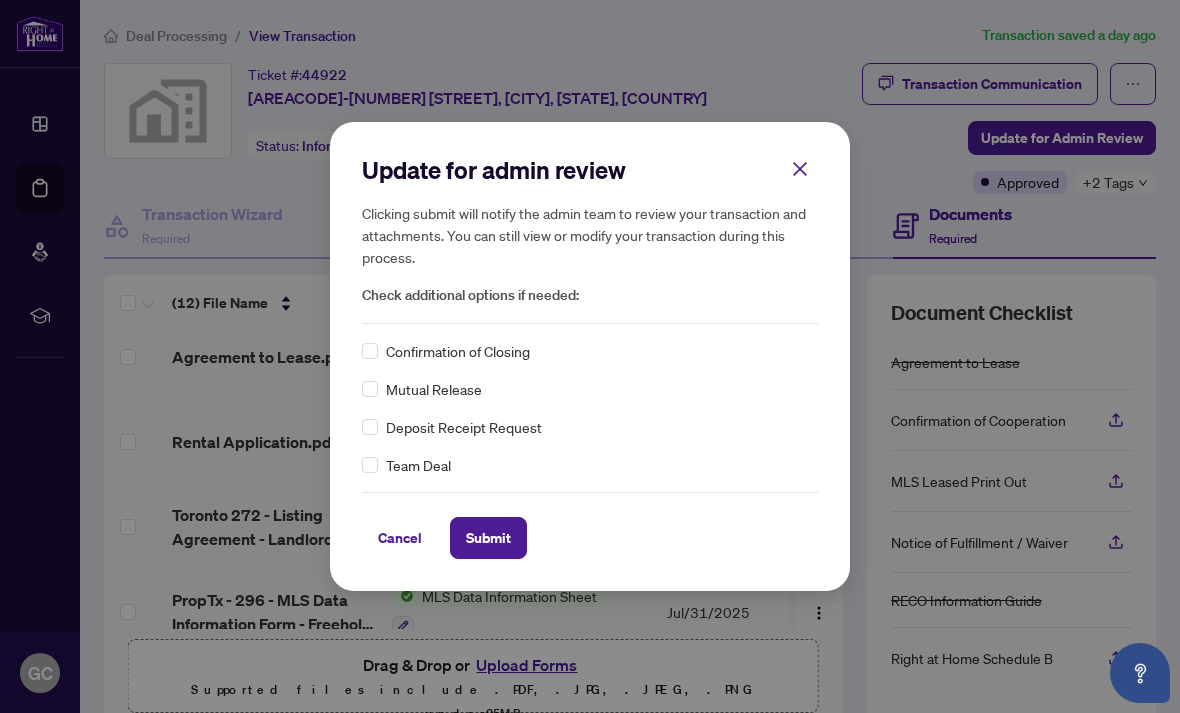 click on "Update for admin review Clicking submit will notify the admin team to review your transaction and attachments. You can still view or modify your transaction during this process.   Check additional options if needed: Confirmation of Closing Mutual Release Deposit Receipt Request Team Deal Cancel Submit" at bounding box center (590, 356) 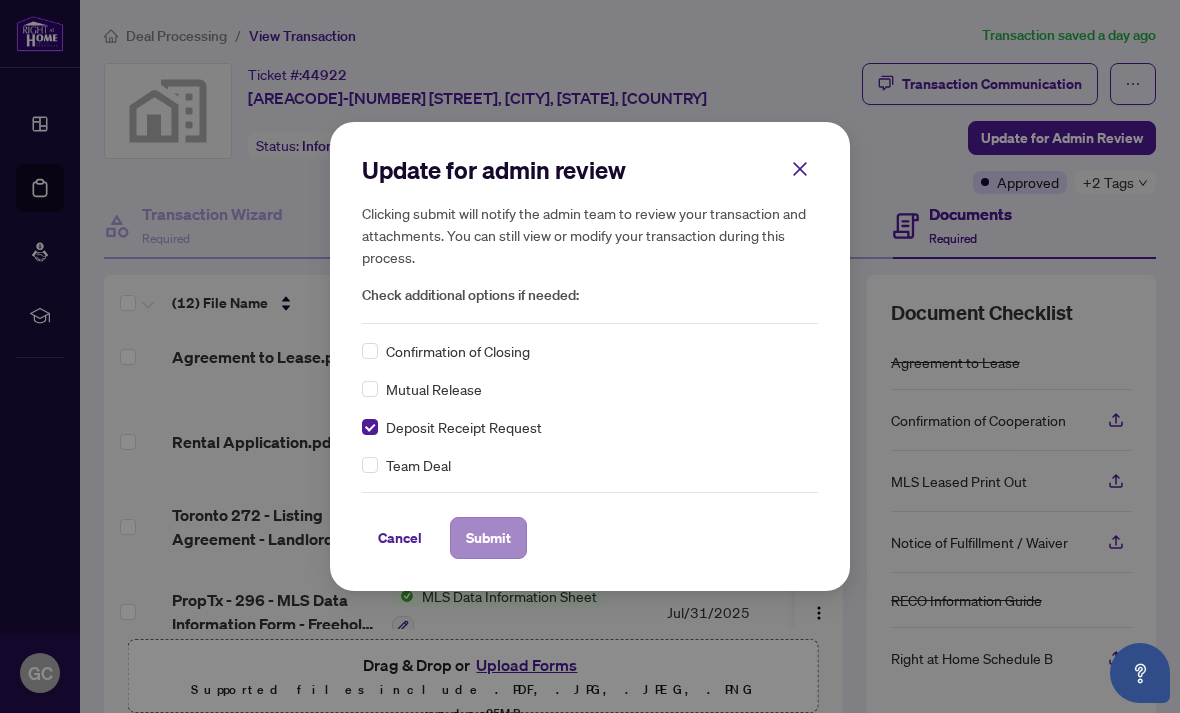 click on "Submit" at bounding box center [488, 538] 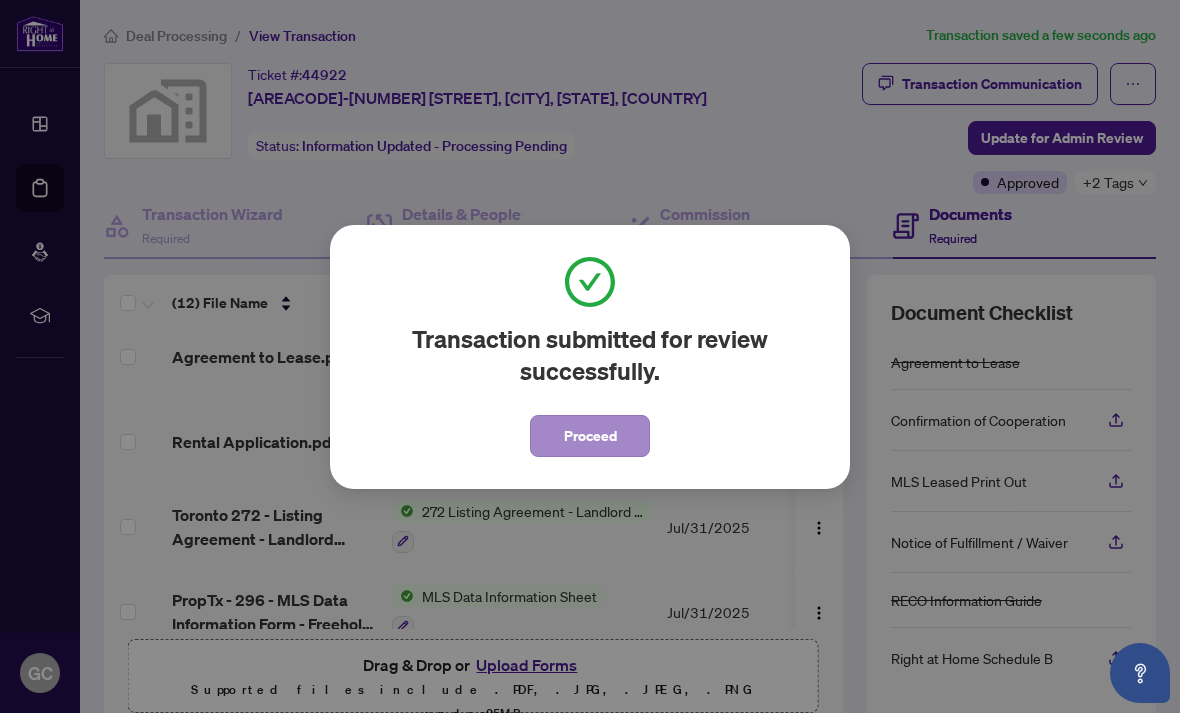 click on "Proceed" at bounding box center [590, 436] 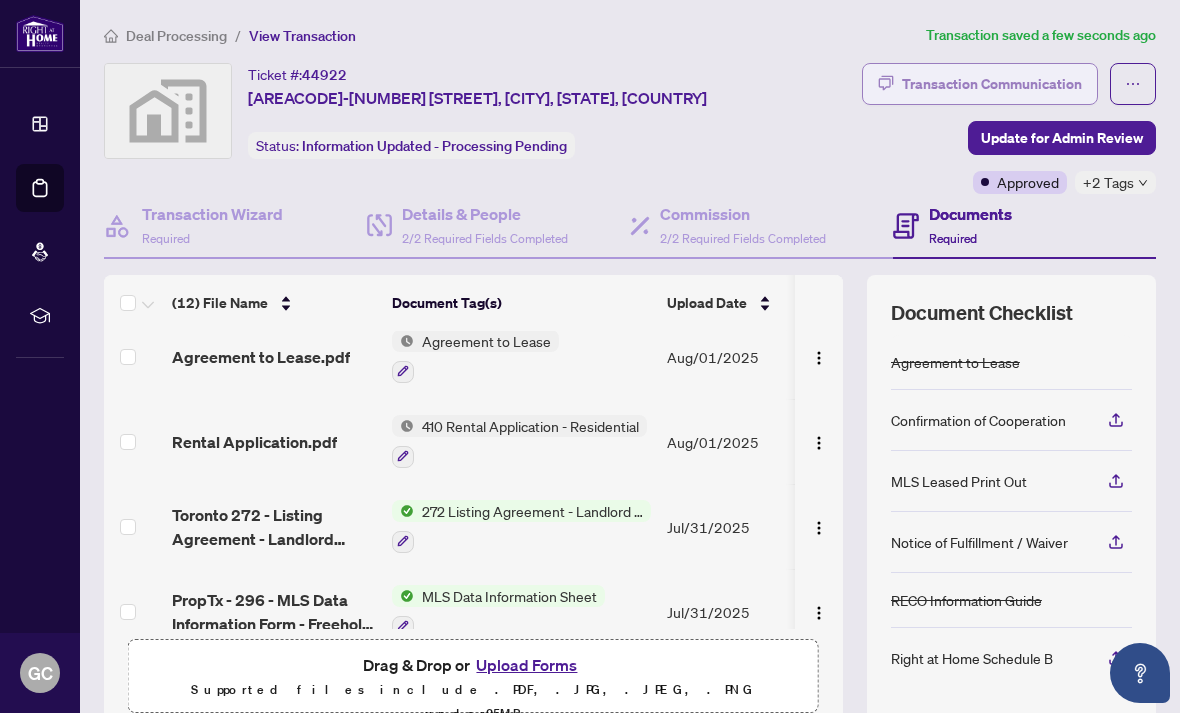 click on "Transaction Communication" at bounding box center [992, 84] 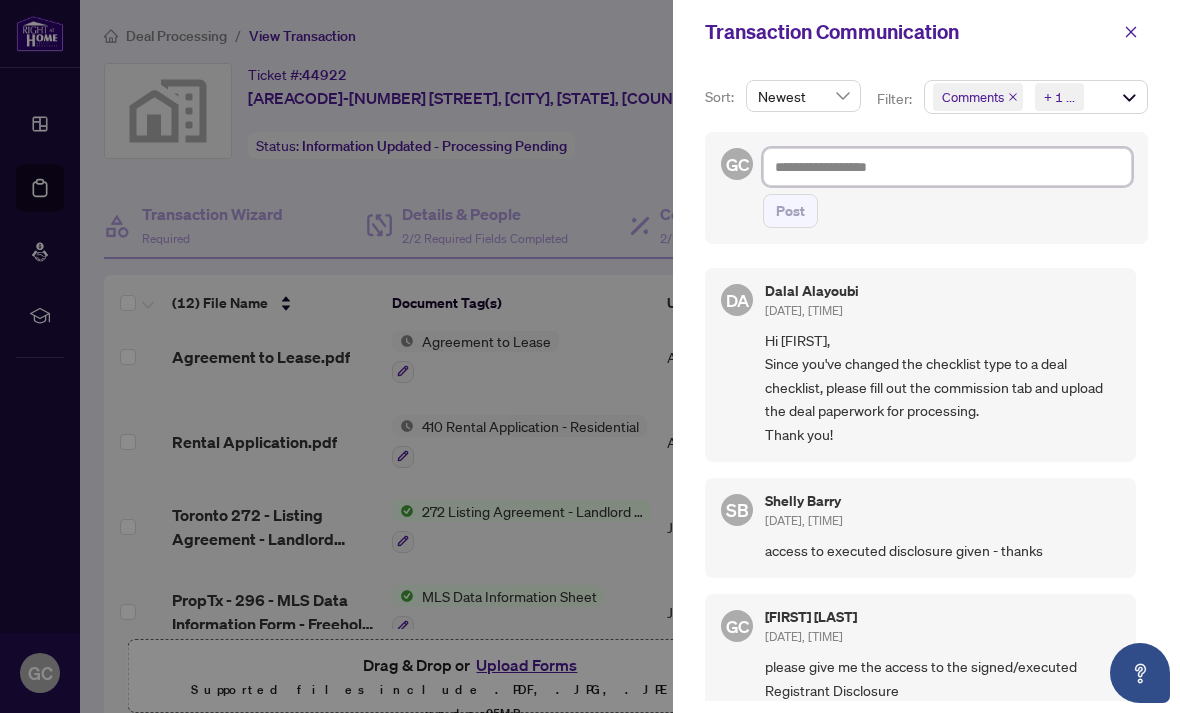 click at bounding box center (947, 167) 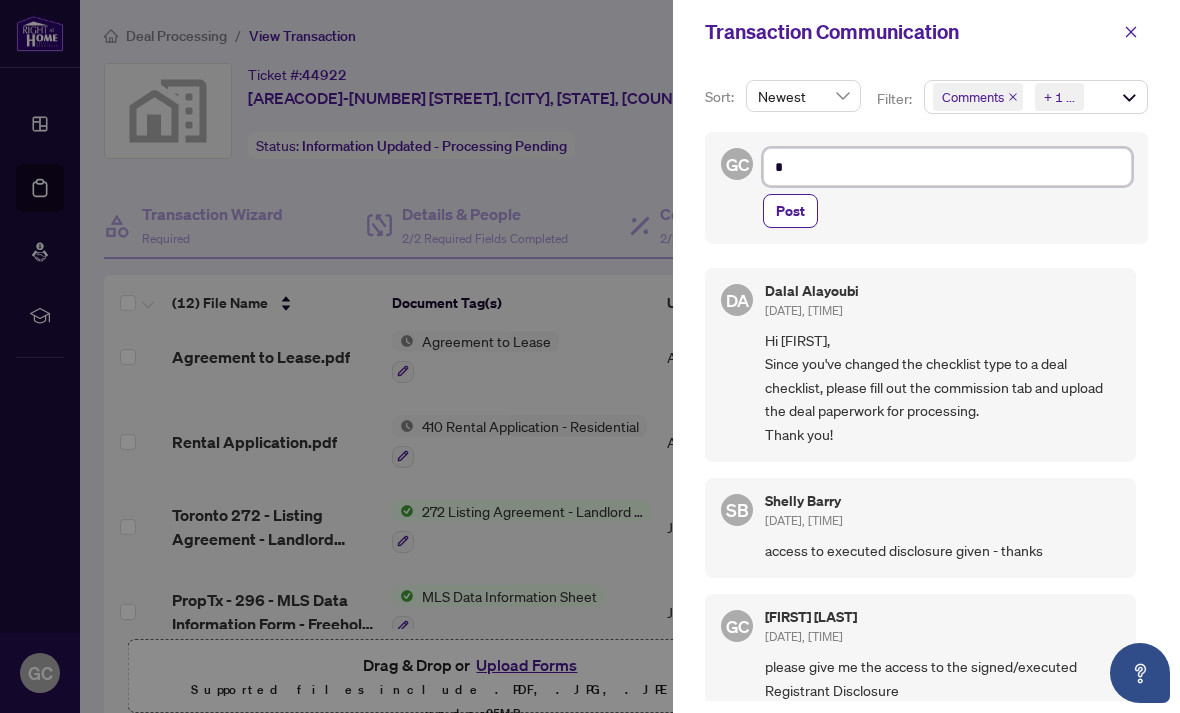 type on "**" 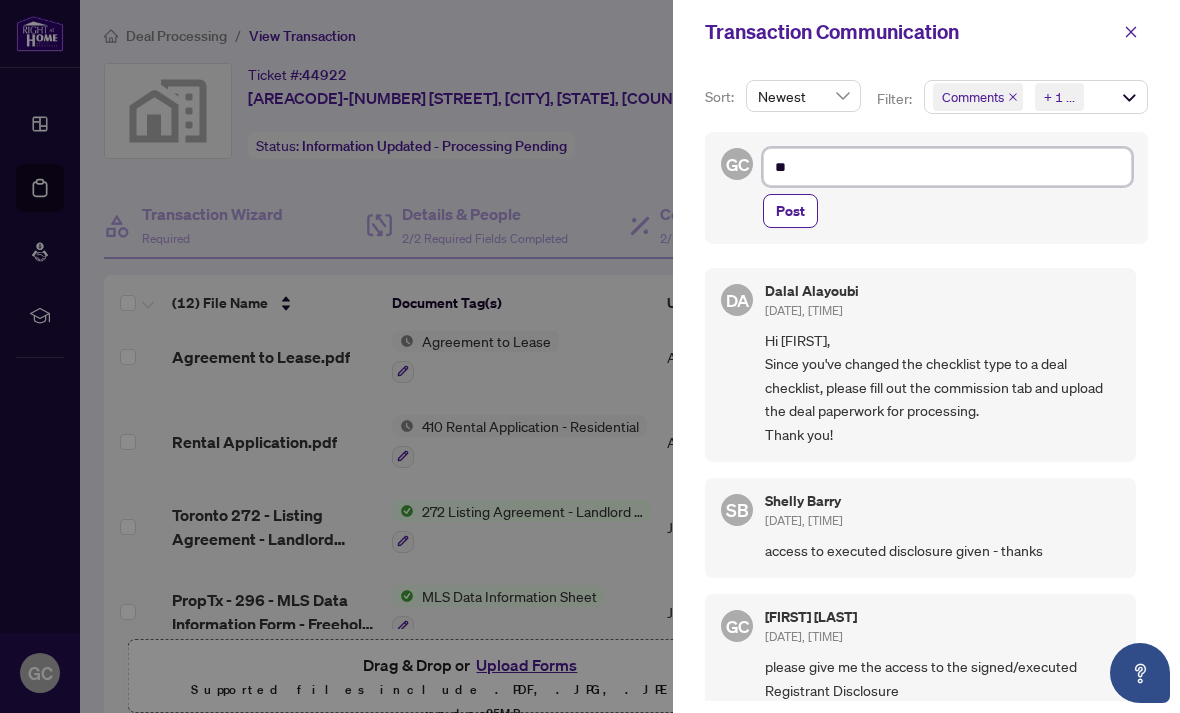 click on "**" at bounding box center [947, 167] 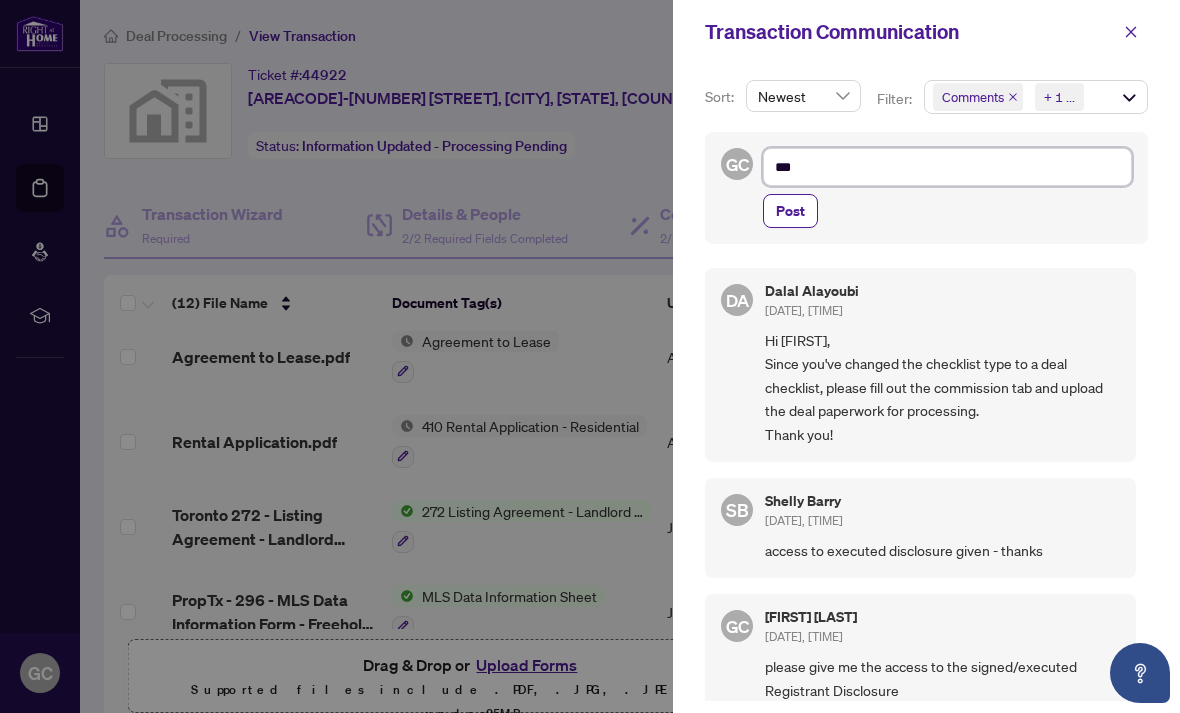 type on "***" 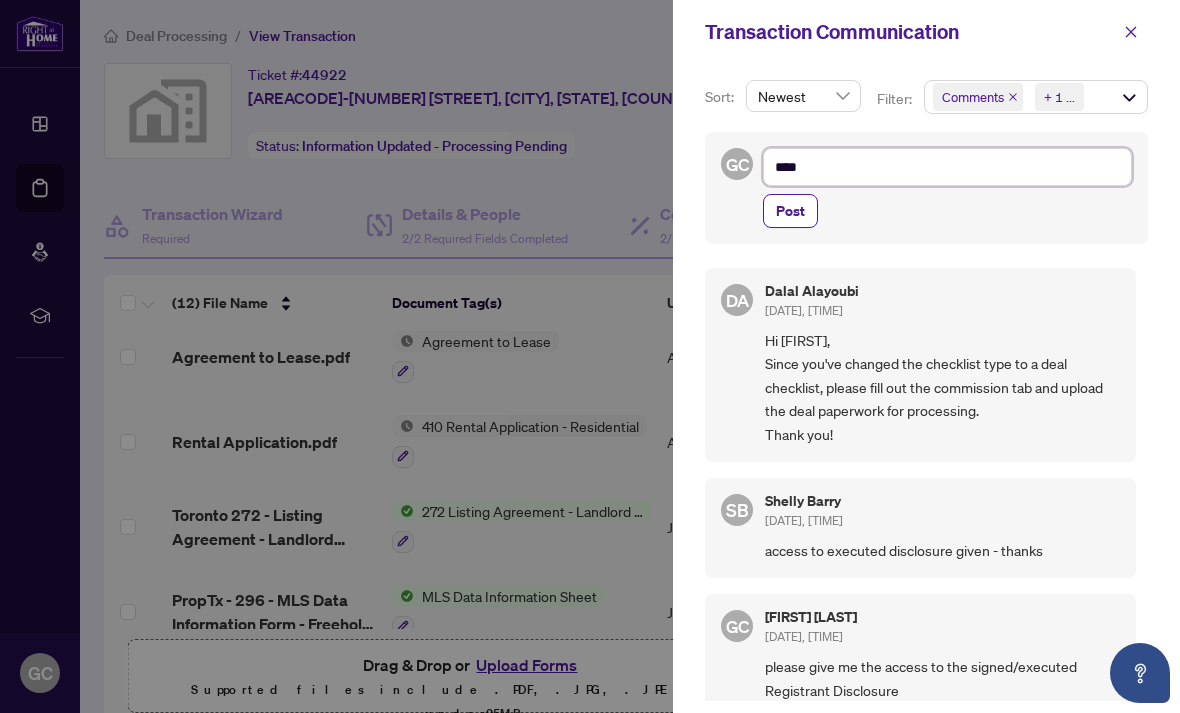 type on "***" 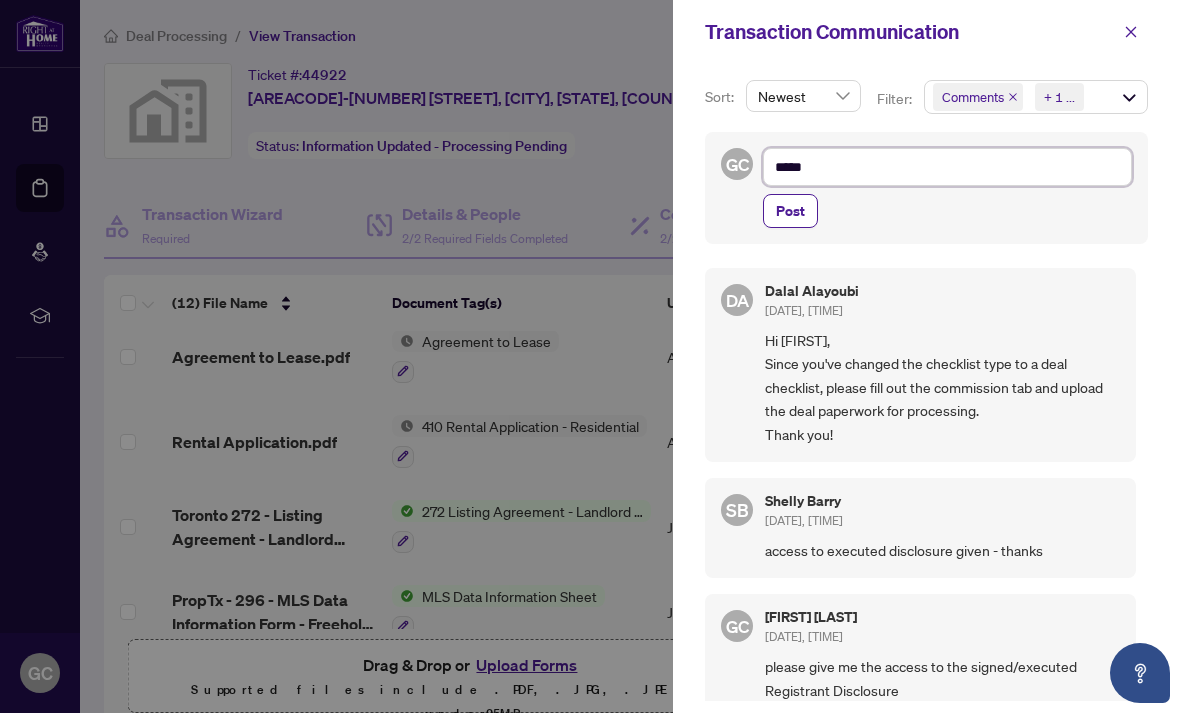type on "******" 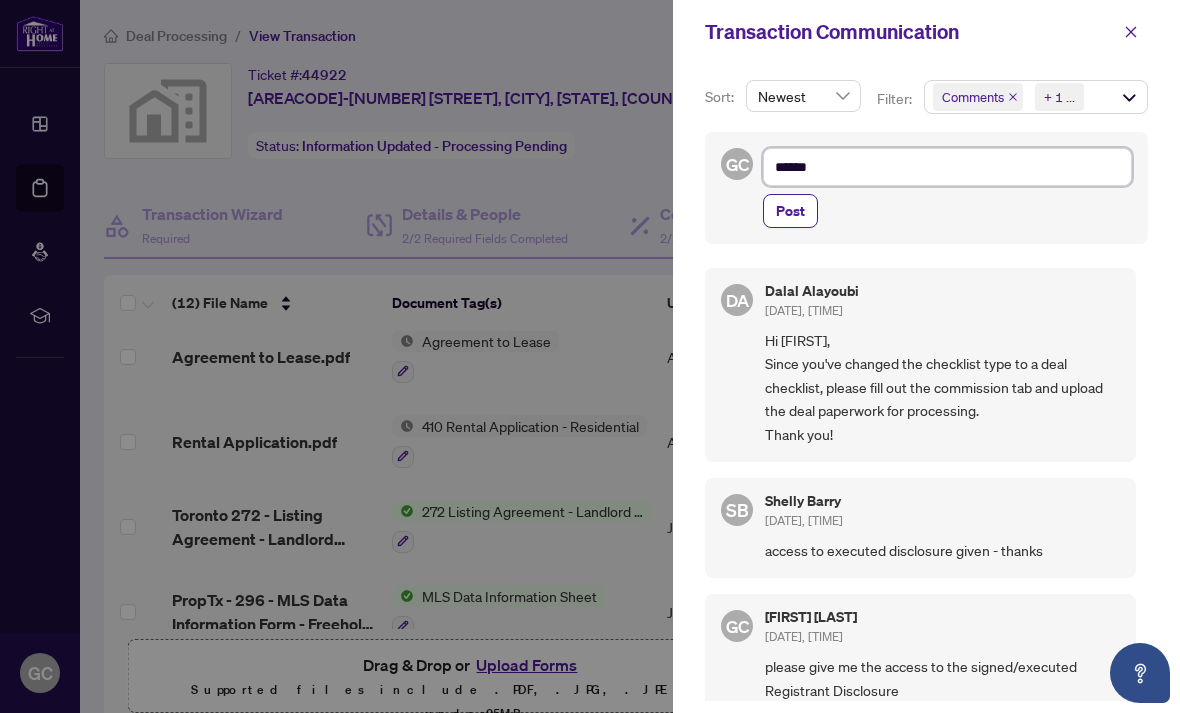 type on "*******" 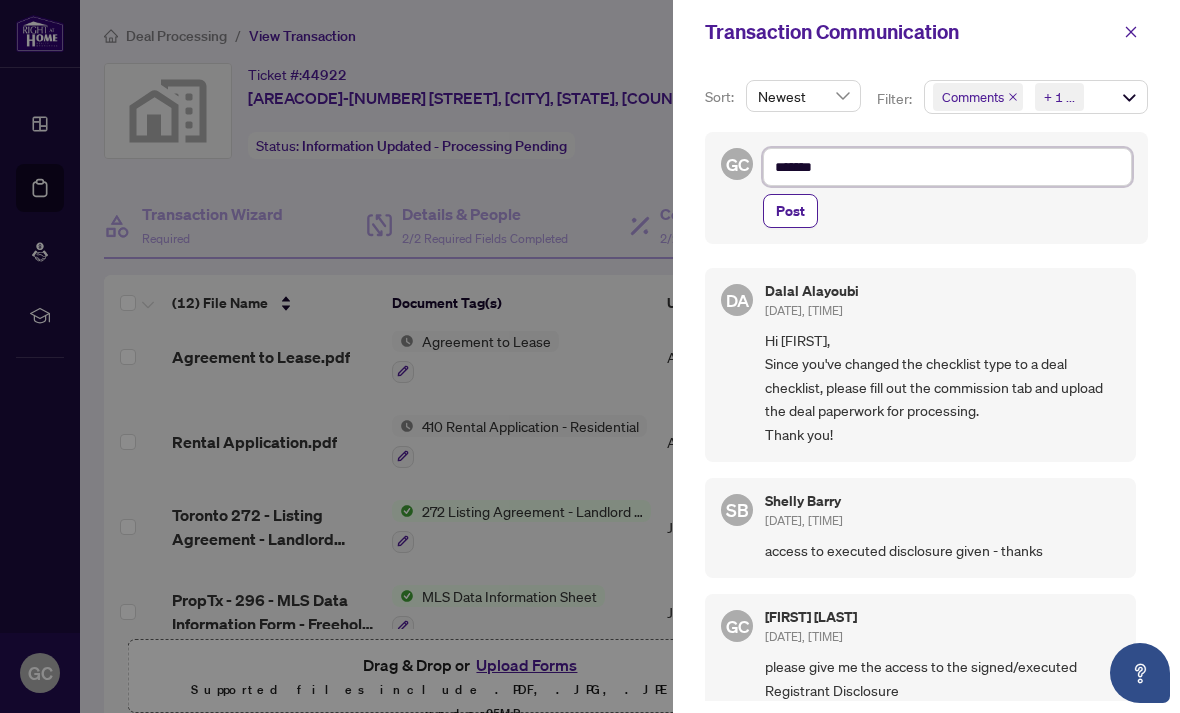 type on "********" 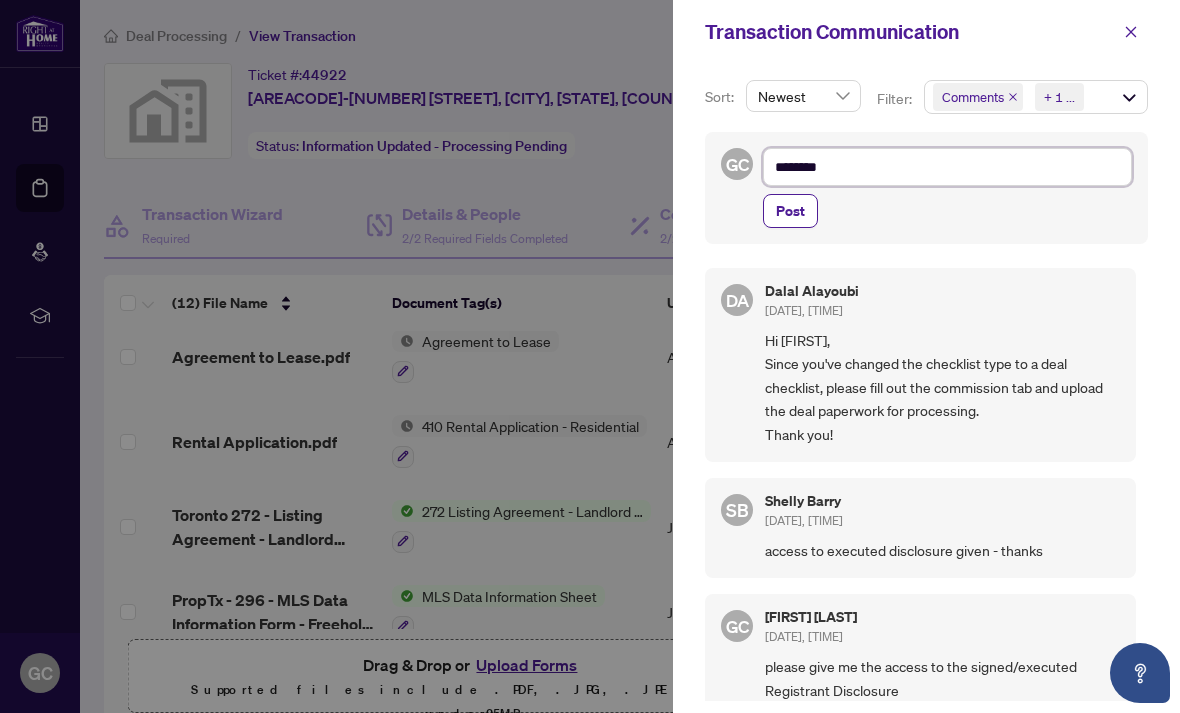 type on "*********" 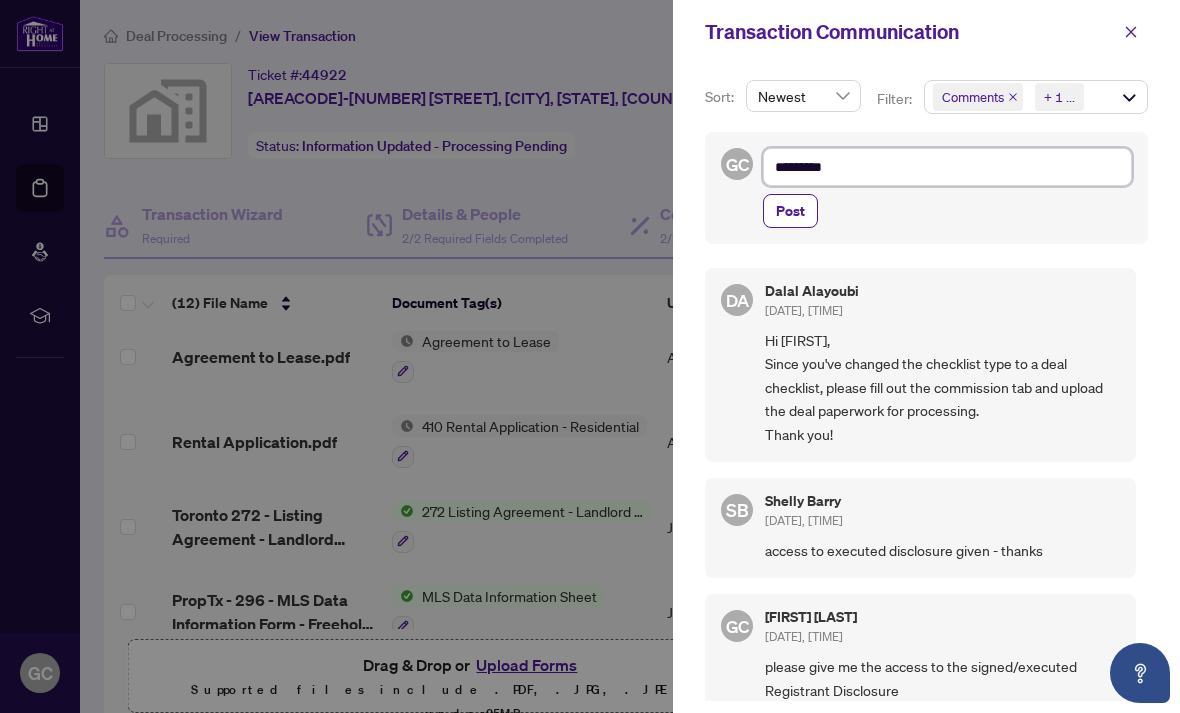 type on "**********" 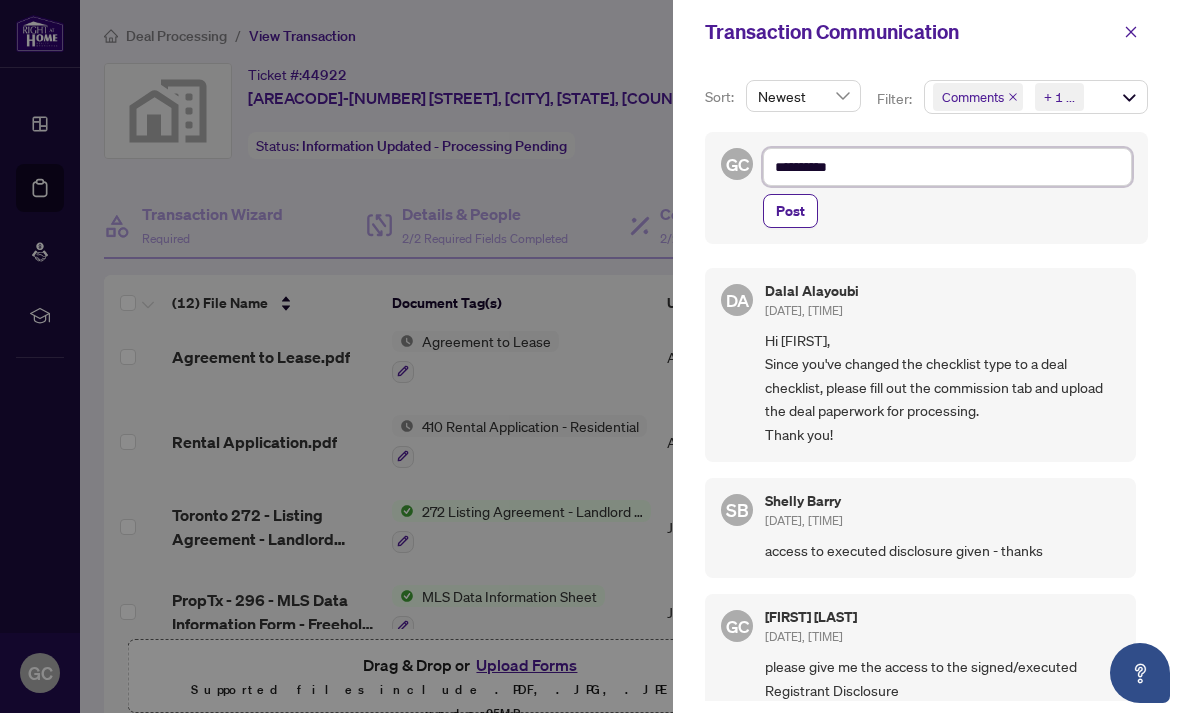 type on "**********" 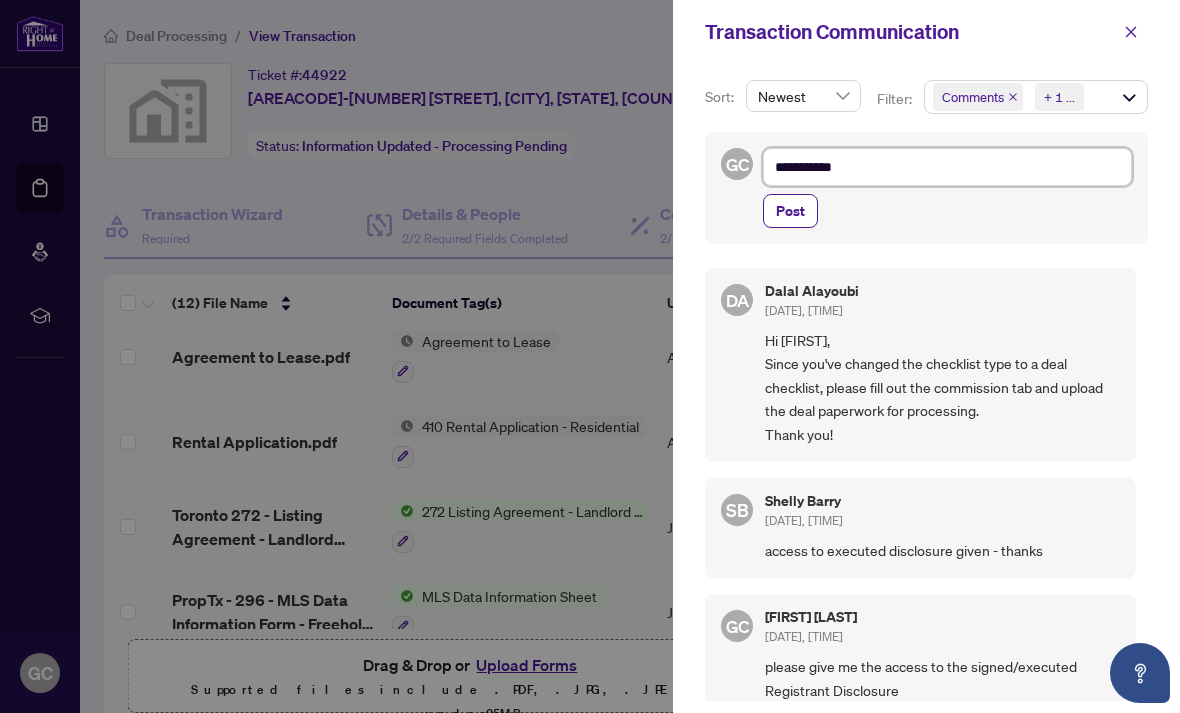 type on "**********" 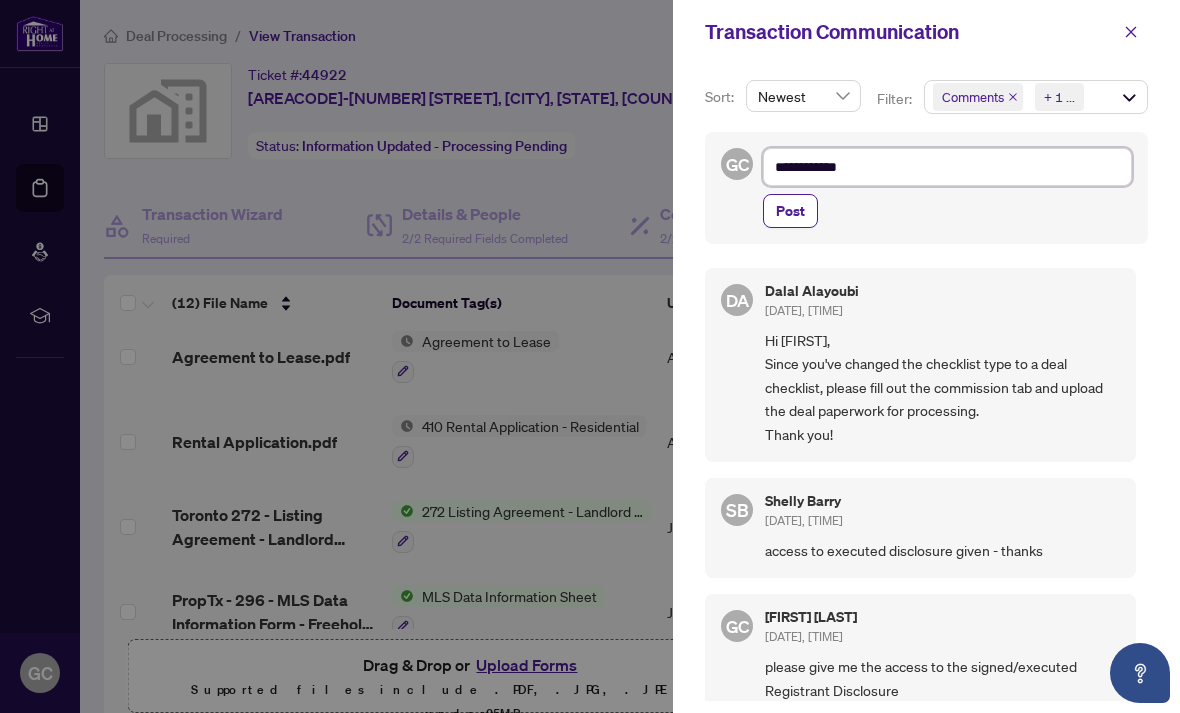 type on "**********" 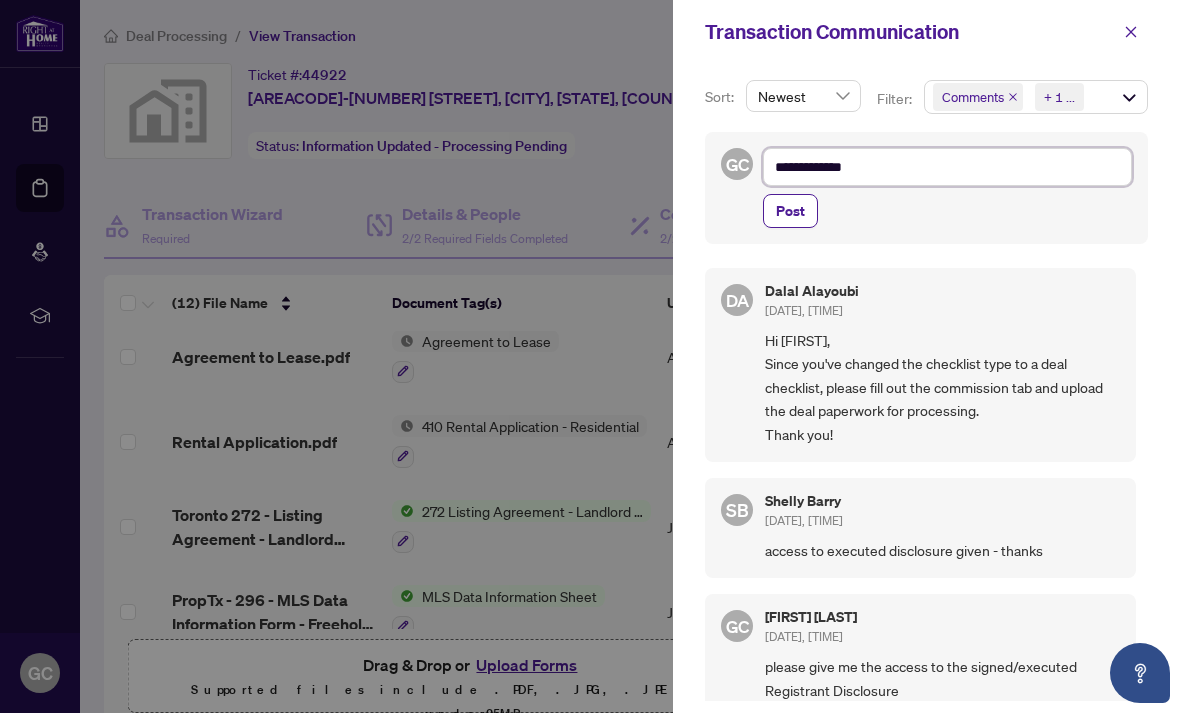 type on "**********" 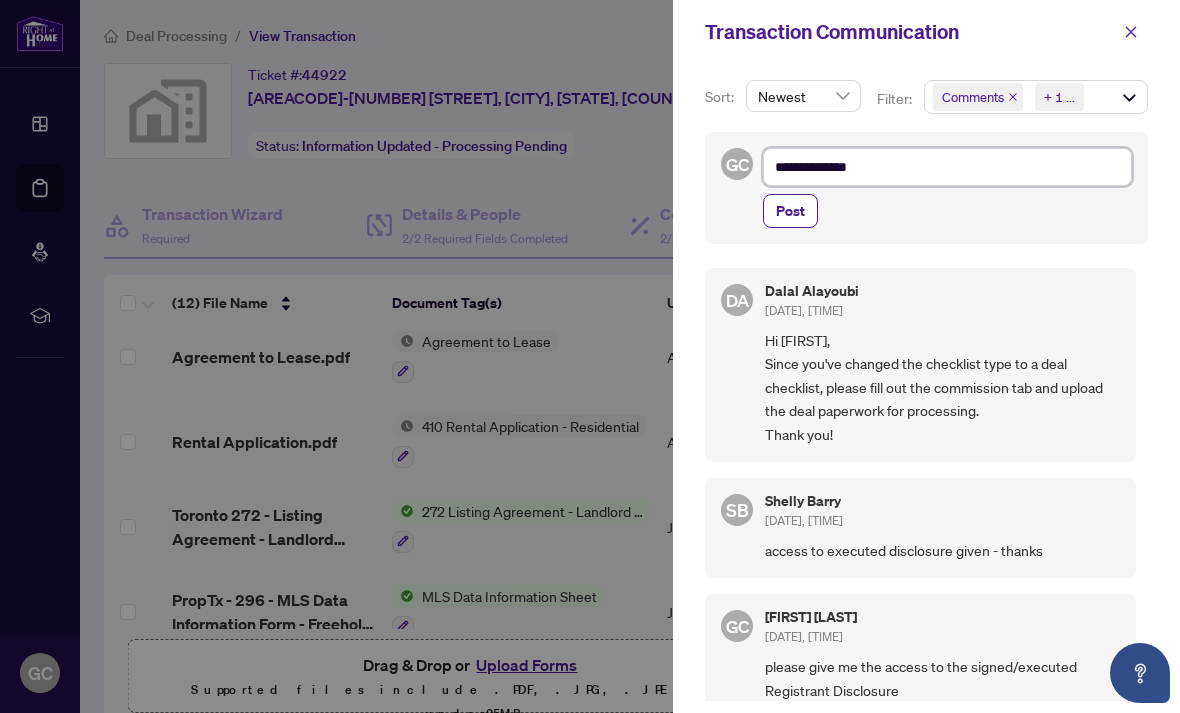 type on "**********" 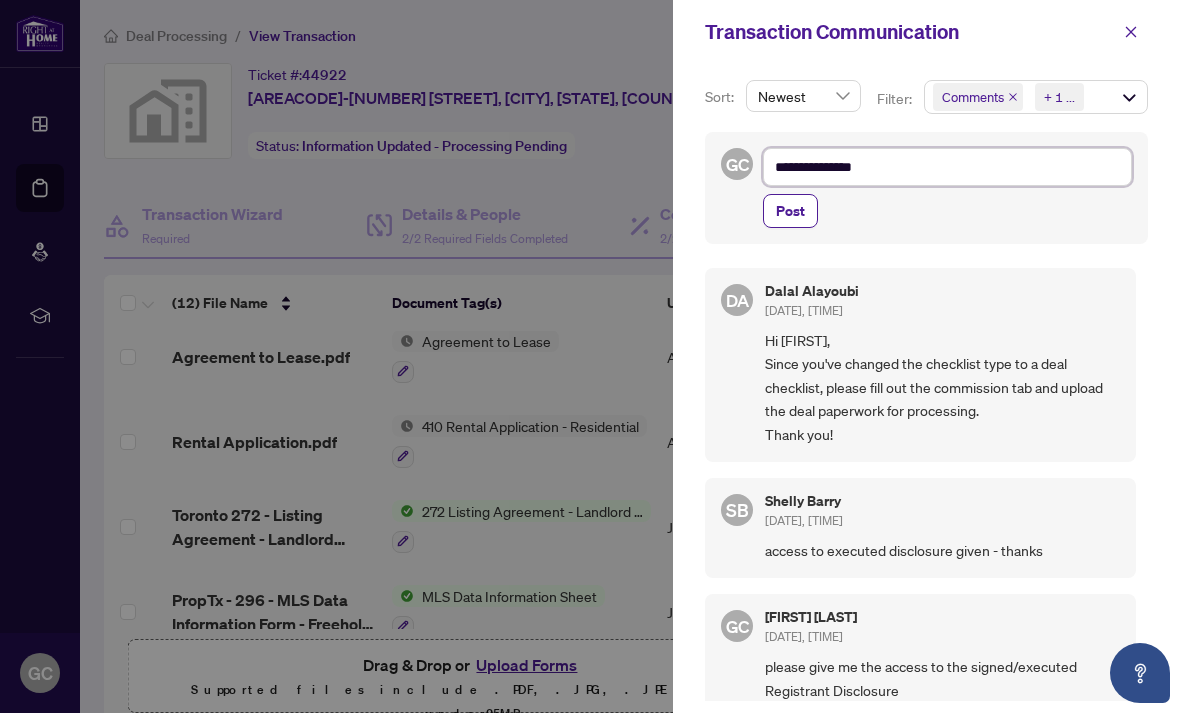 type on "**********" 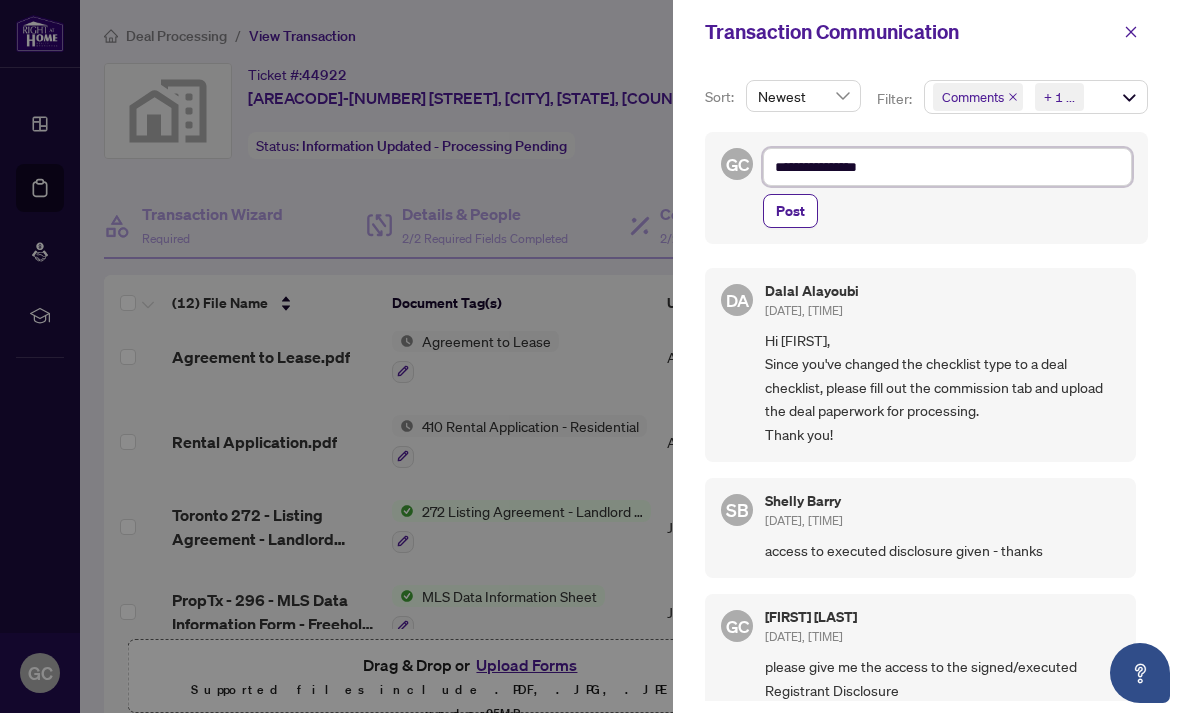 type on "**********" 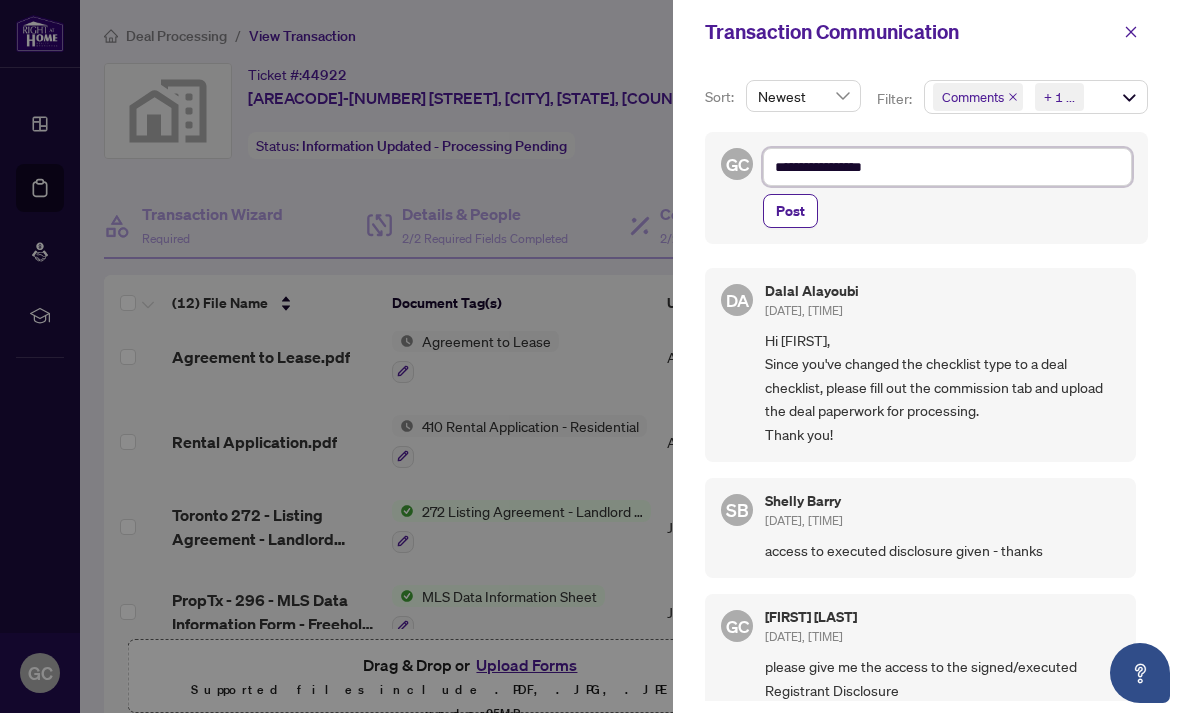 type on "**********" 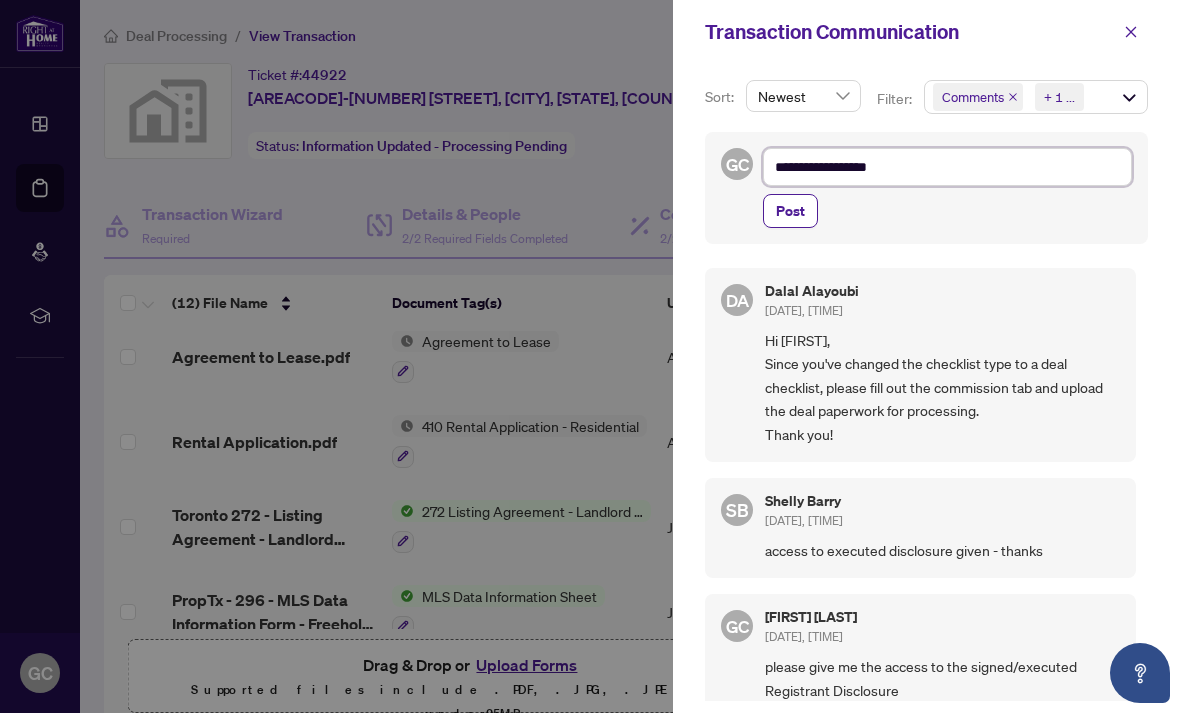 type on "**********" 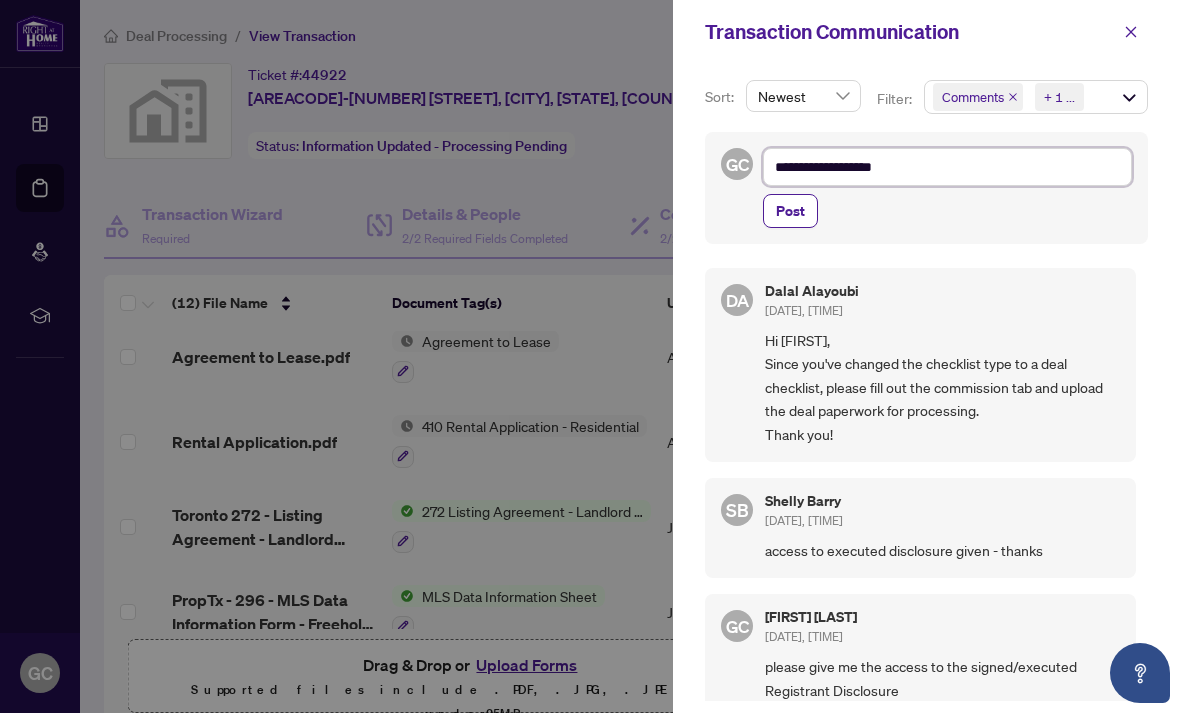 type on "**********" 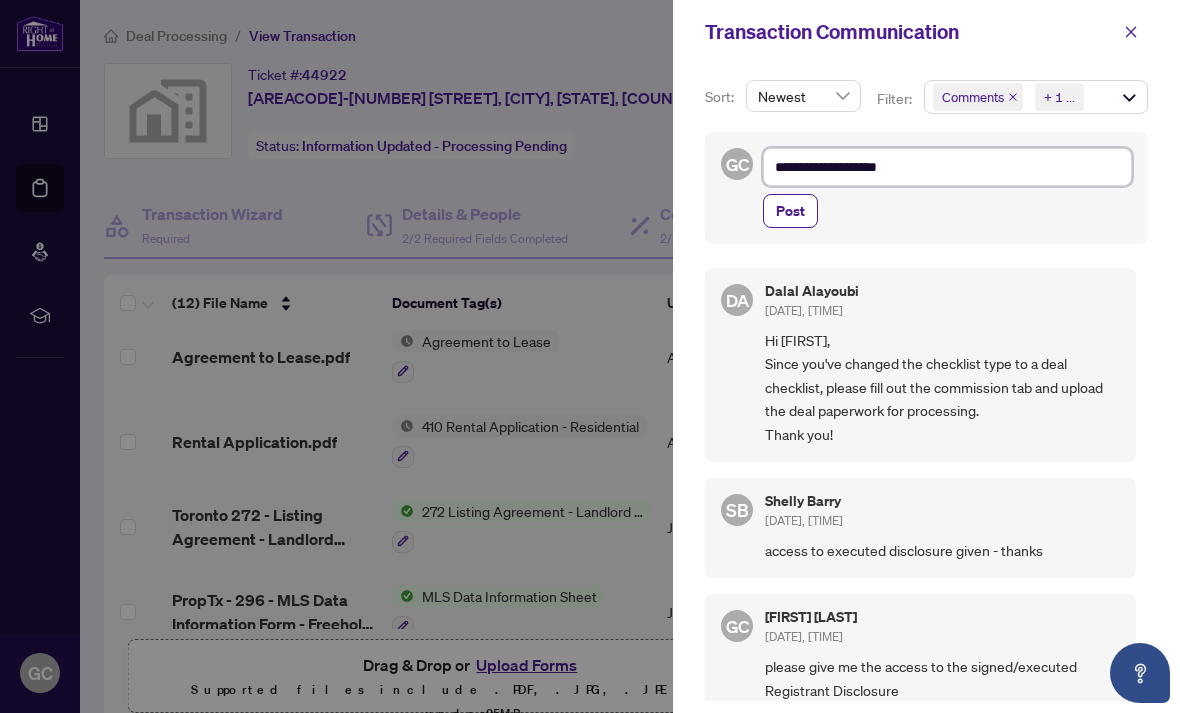 type on "**********" 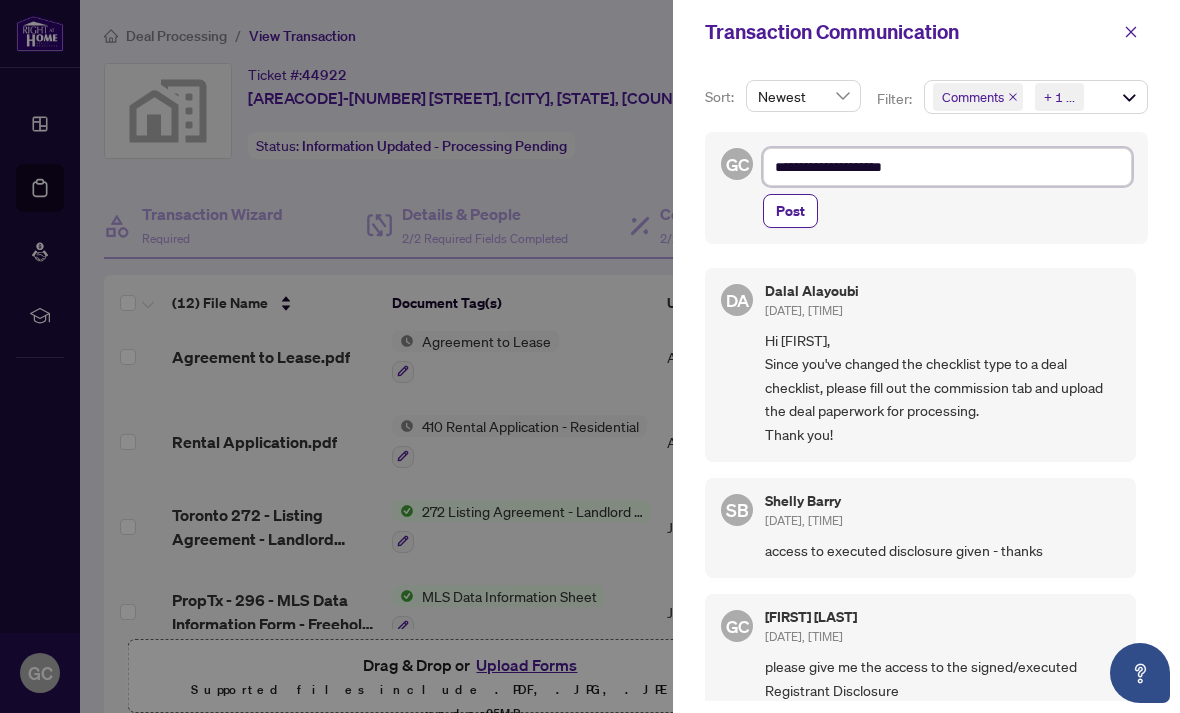type on "**********" 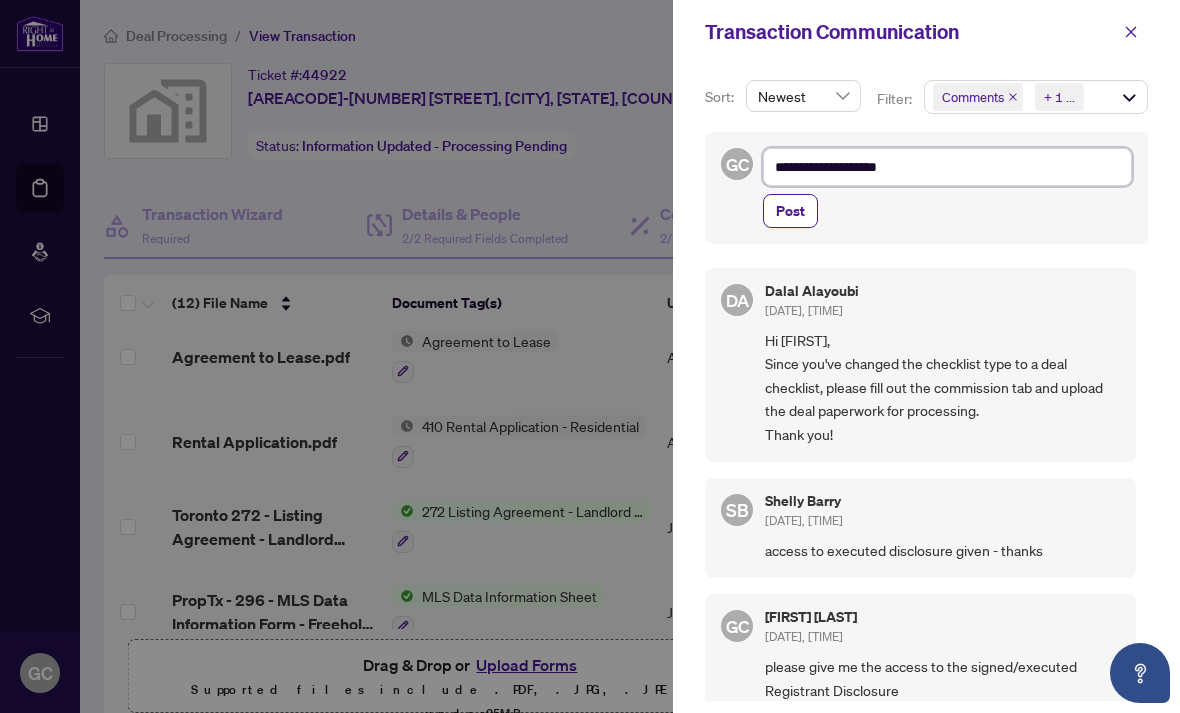 type on "**********" 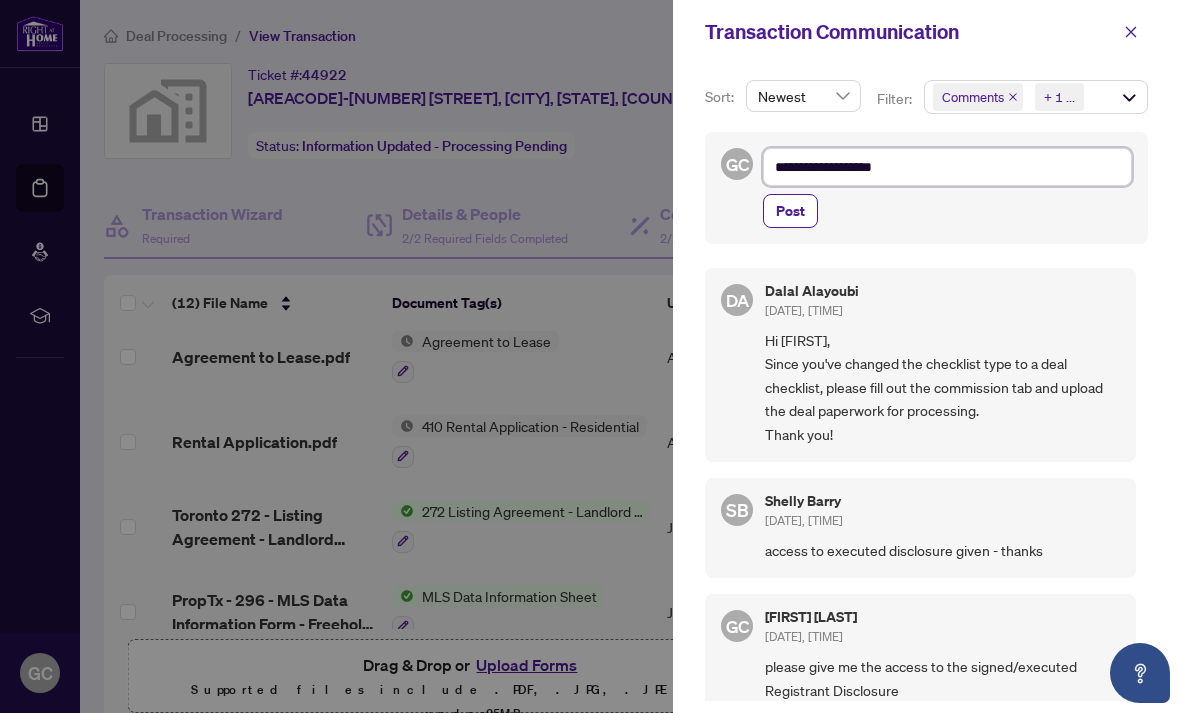 type on "**********" 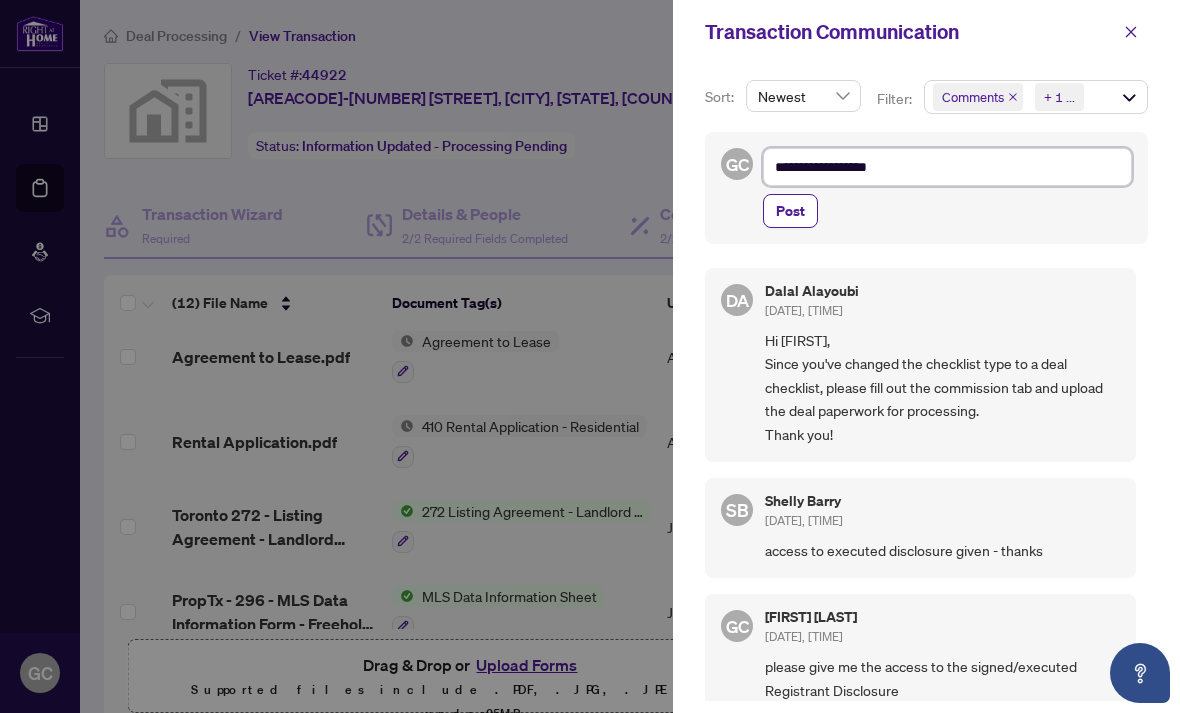type on "**********" 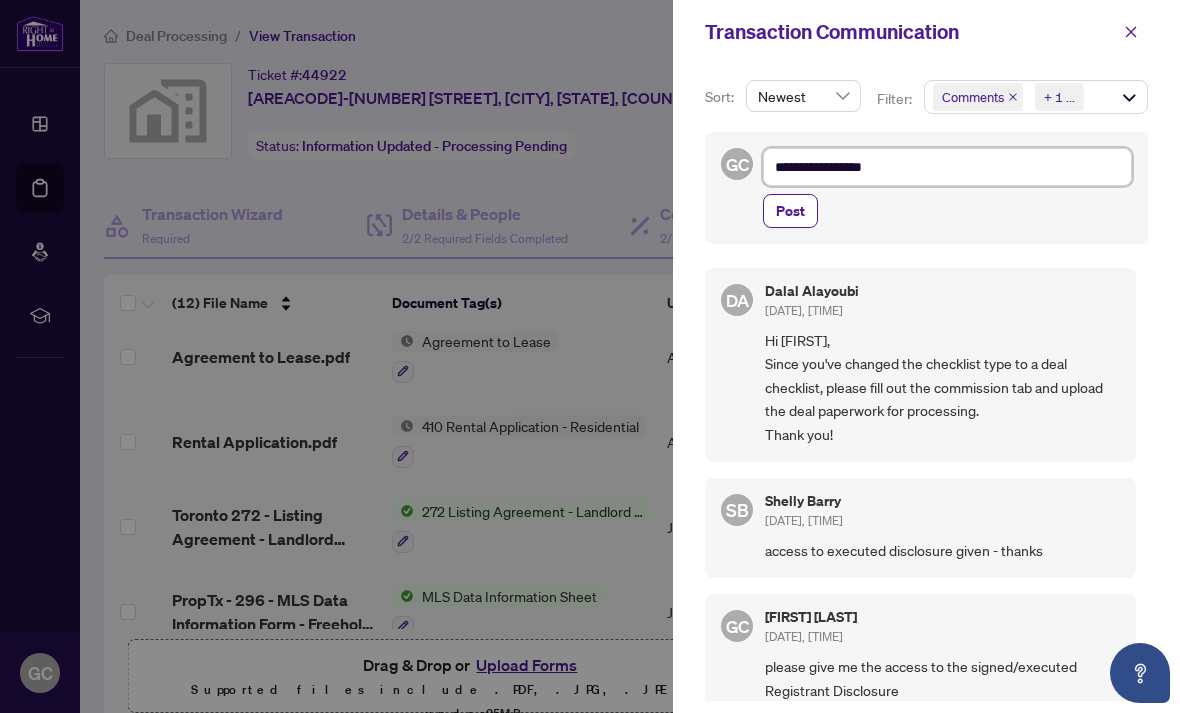type on "**********" 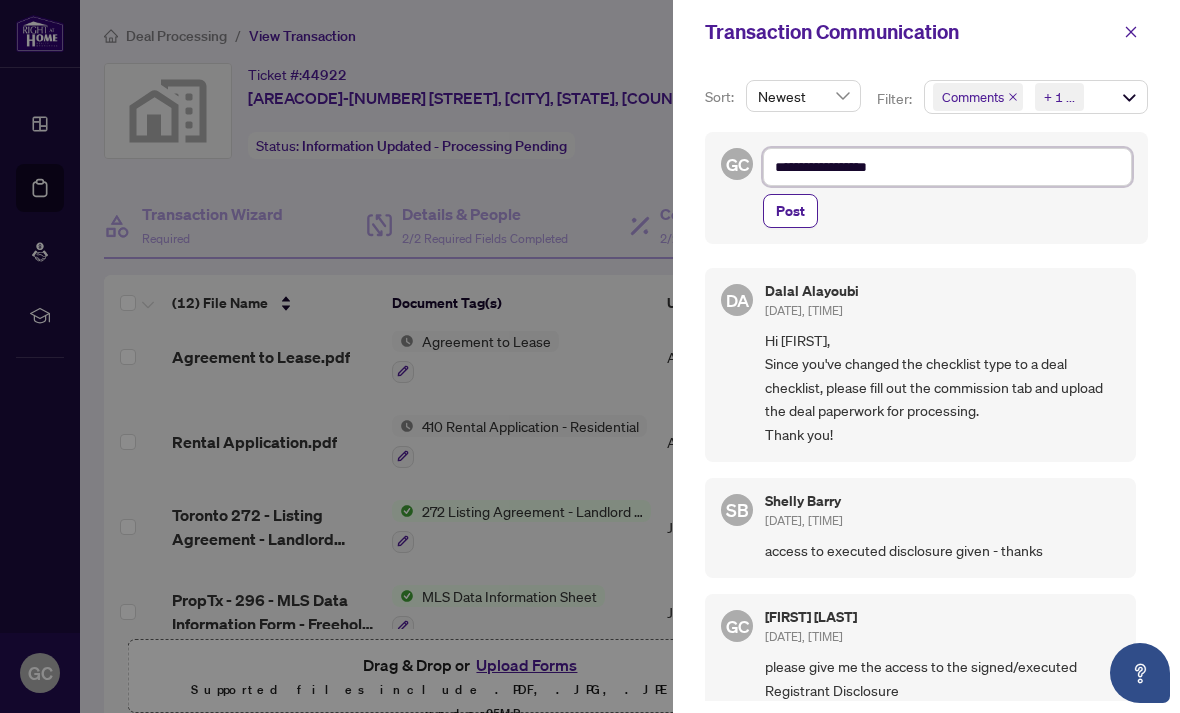 type on "**********" 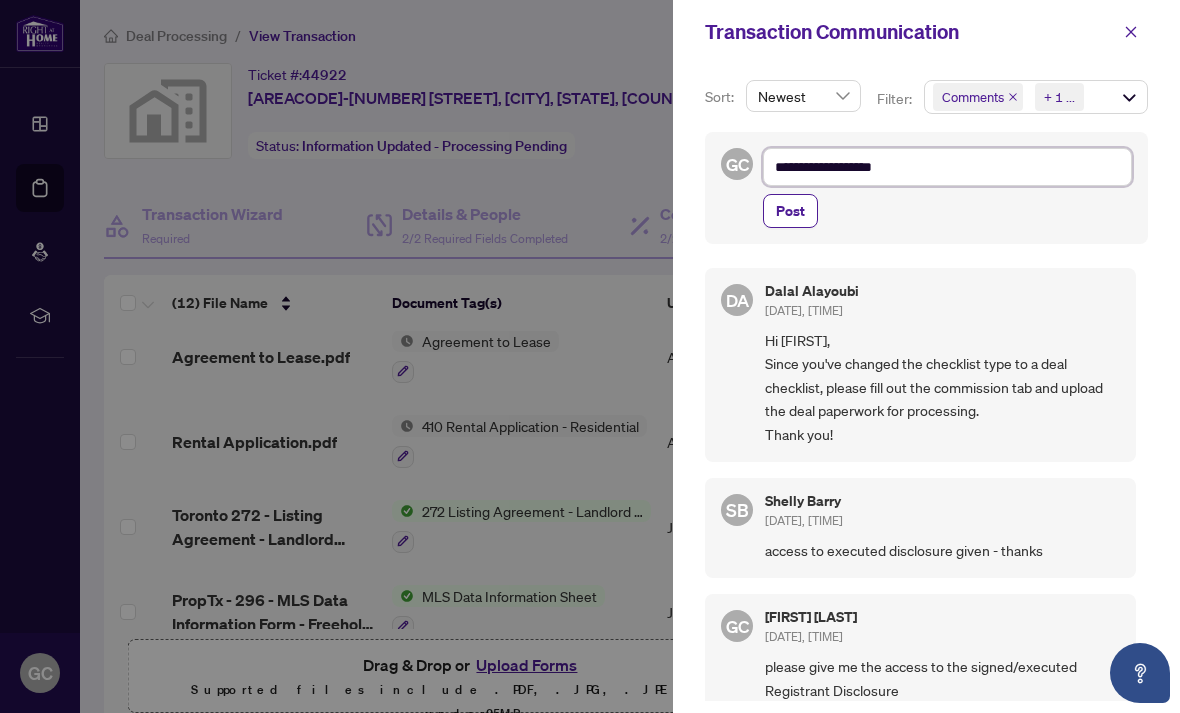 type on "**********" 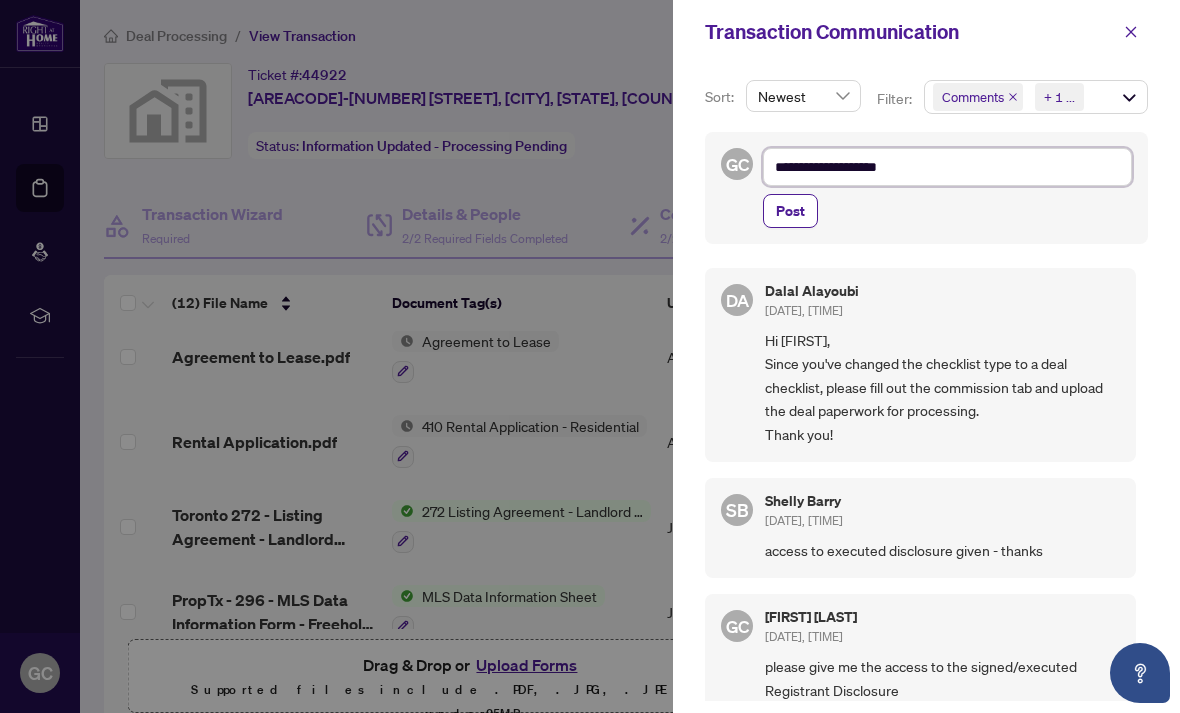 type on "**********" 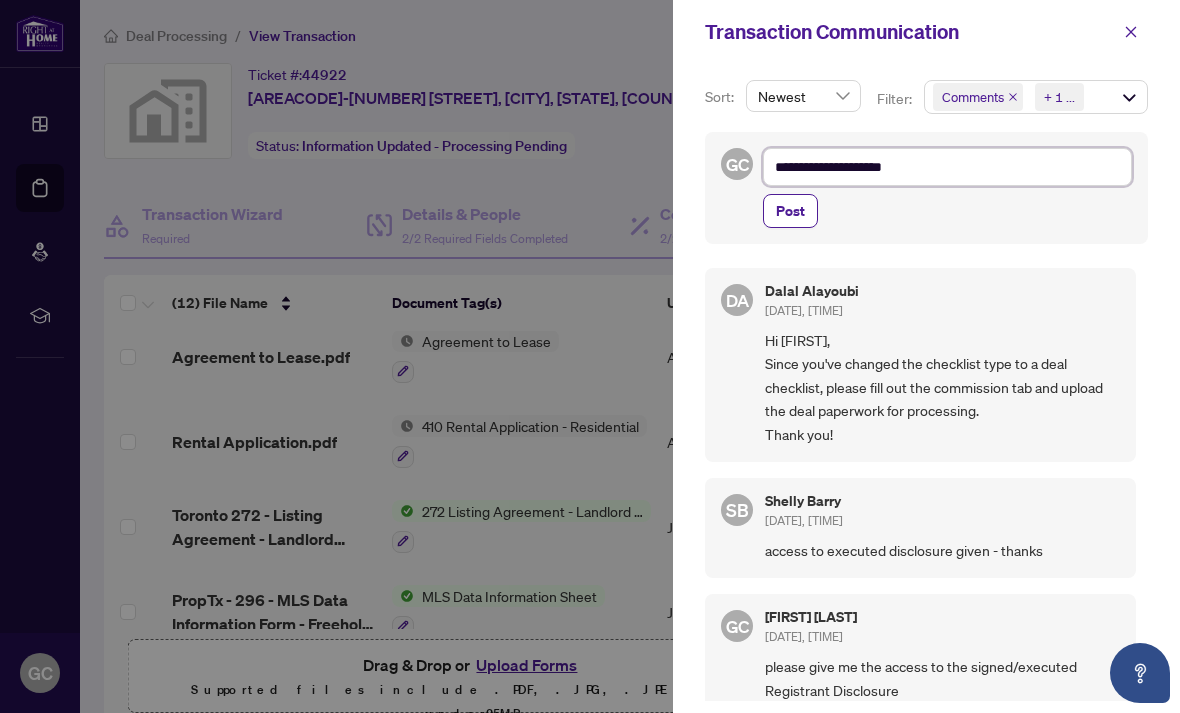 type on "**********" 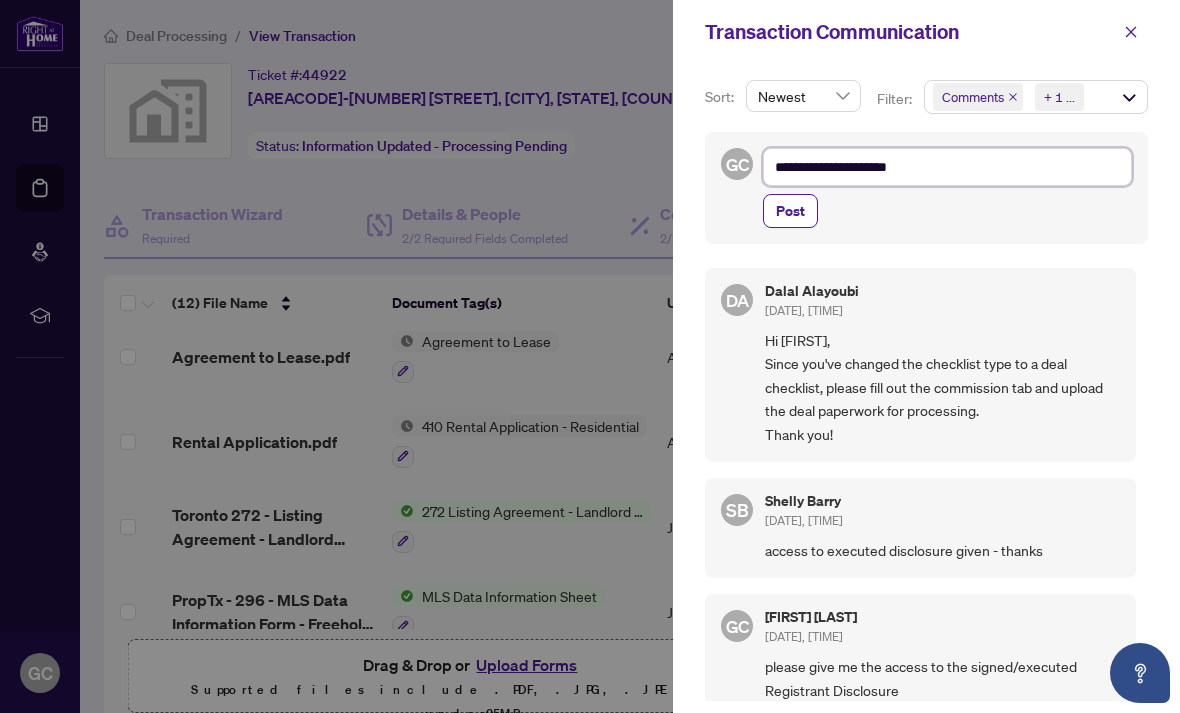 type on "**********" 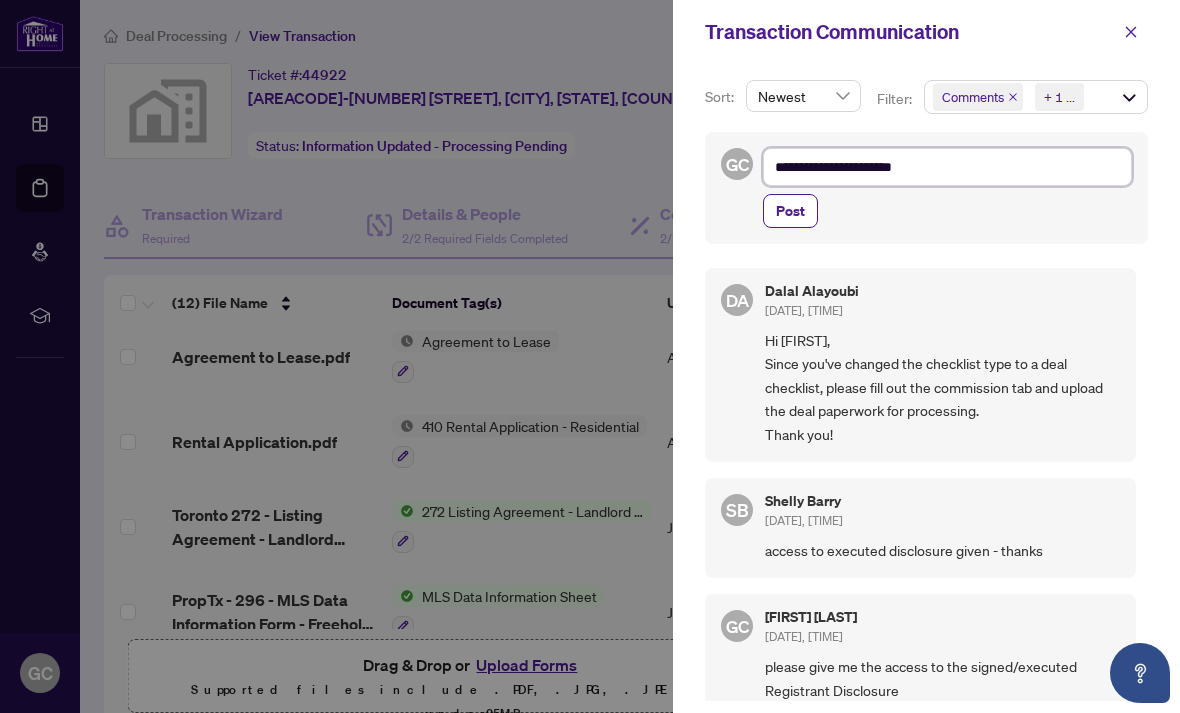 type on "**********" 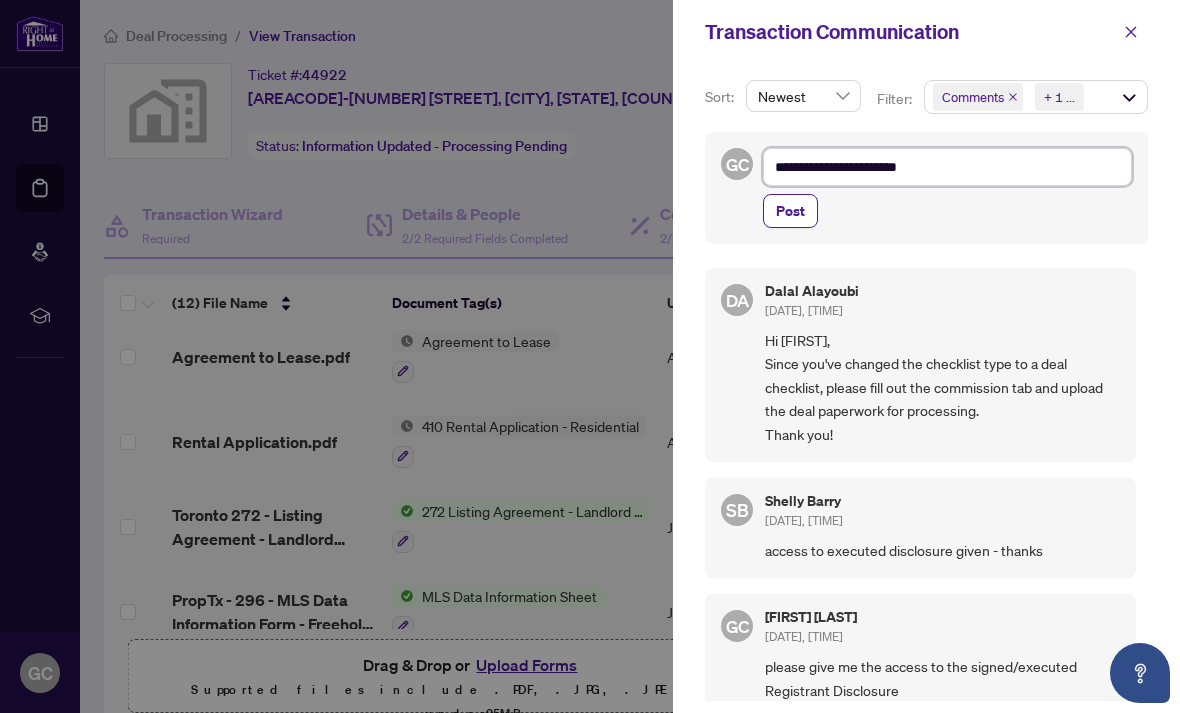 type on "**********" 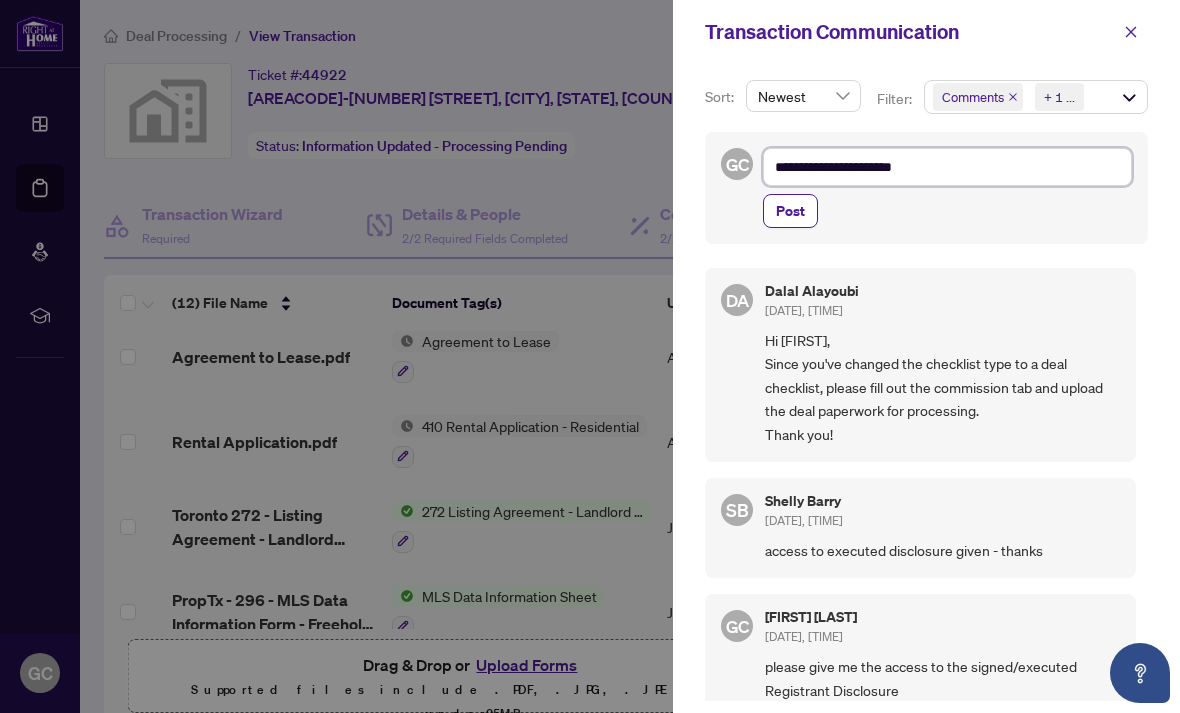 type on "**********" 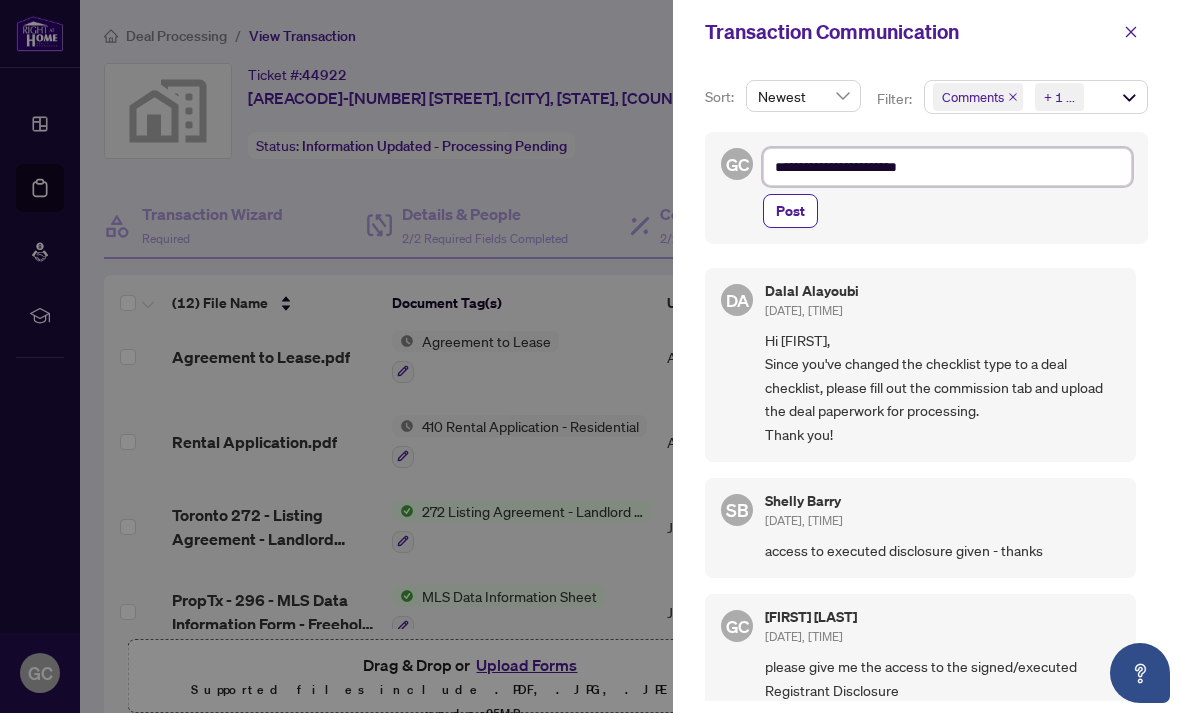 type on "**********" 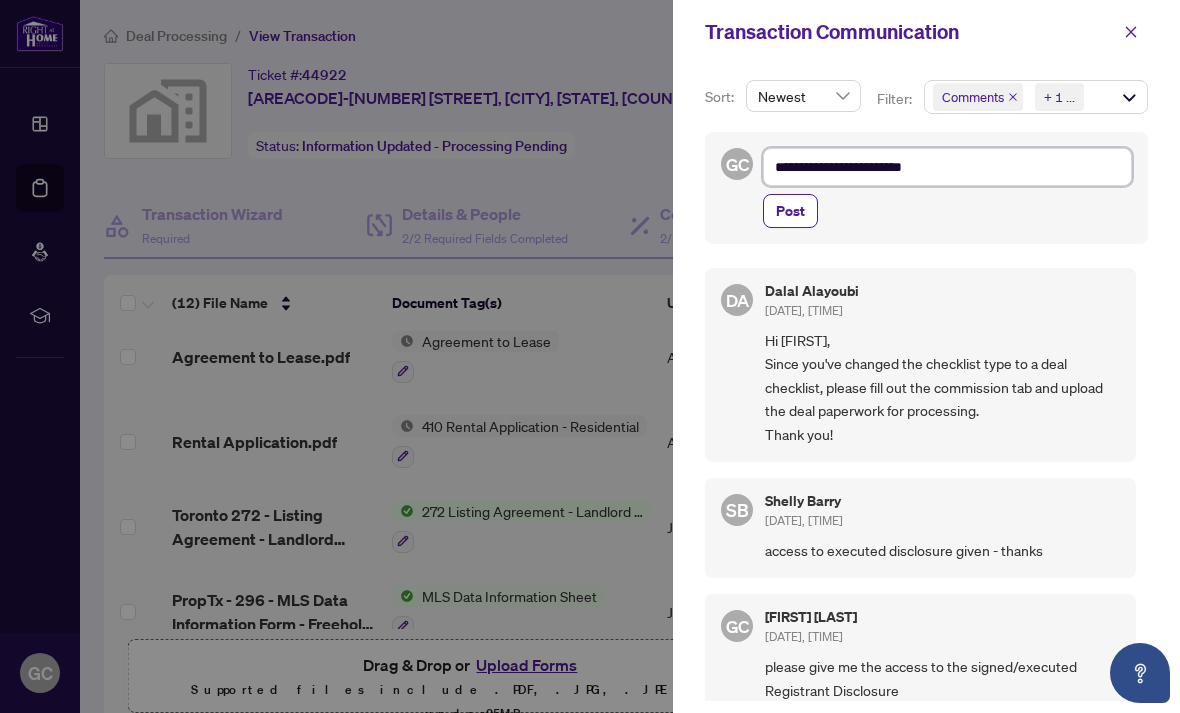 type on "**********" 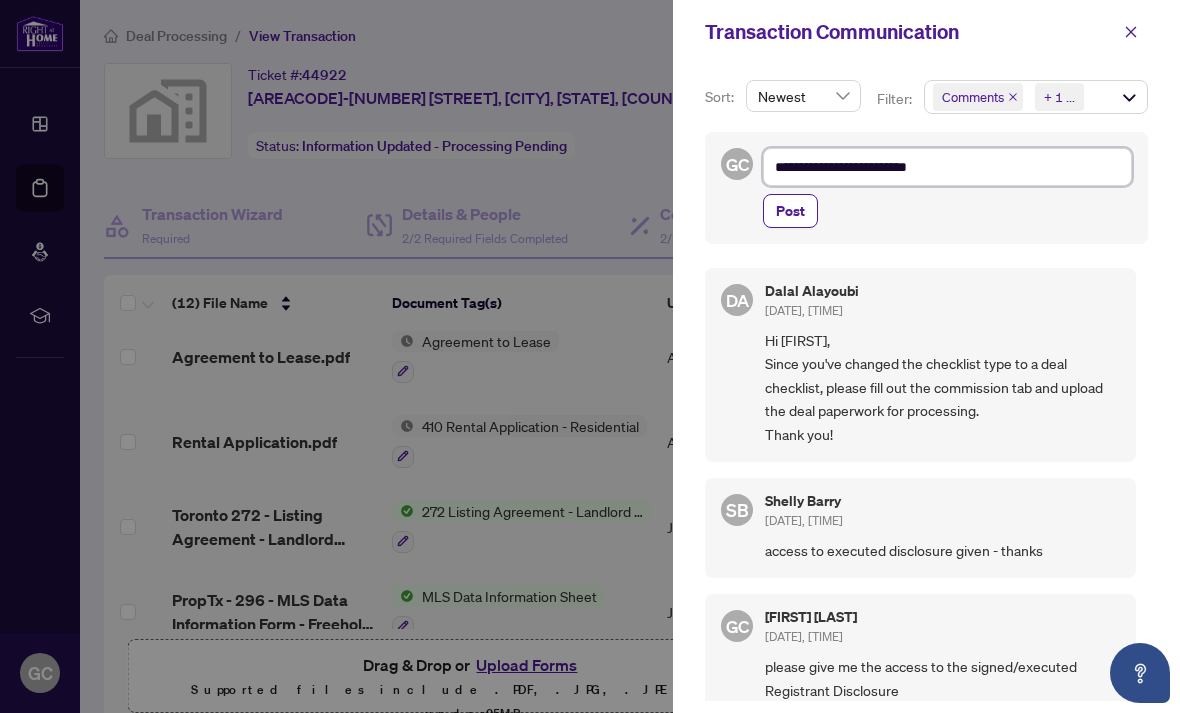 type on "**********" 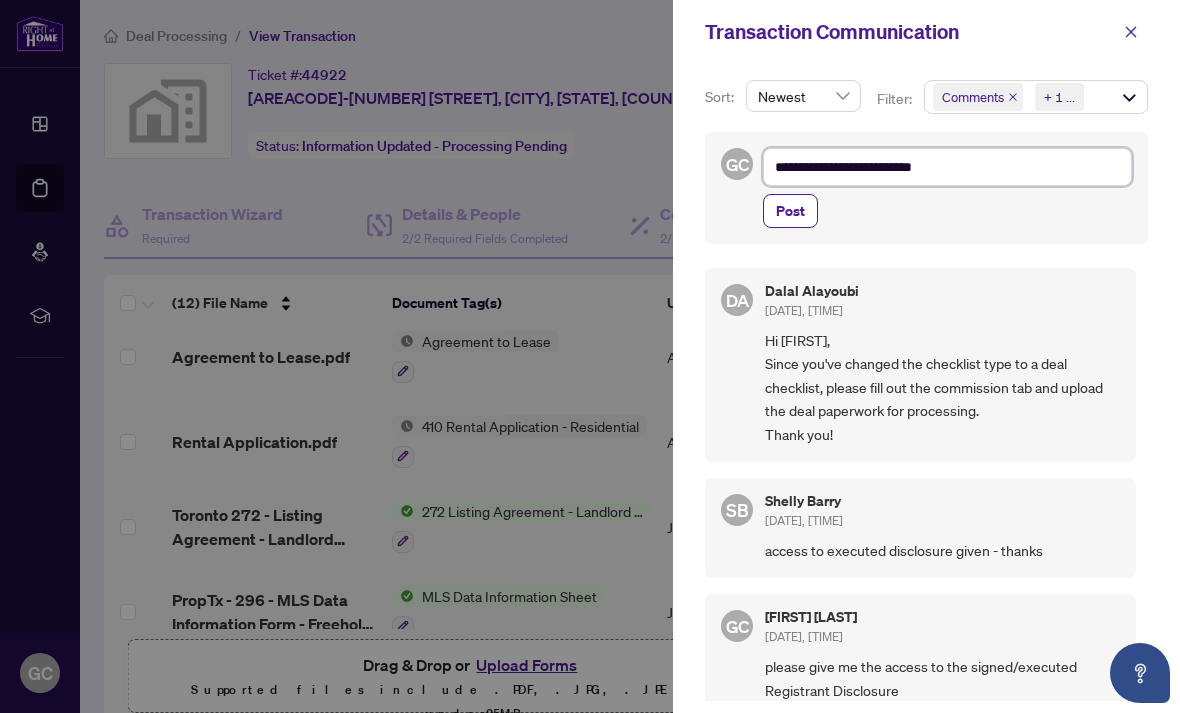 type on "**********" 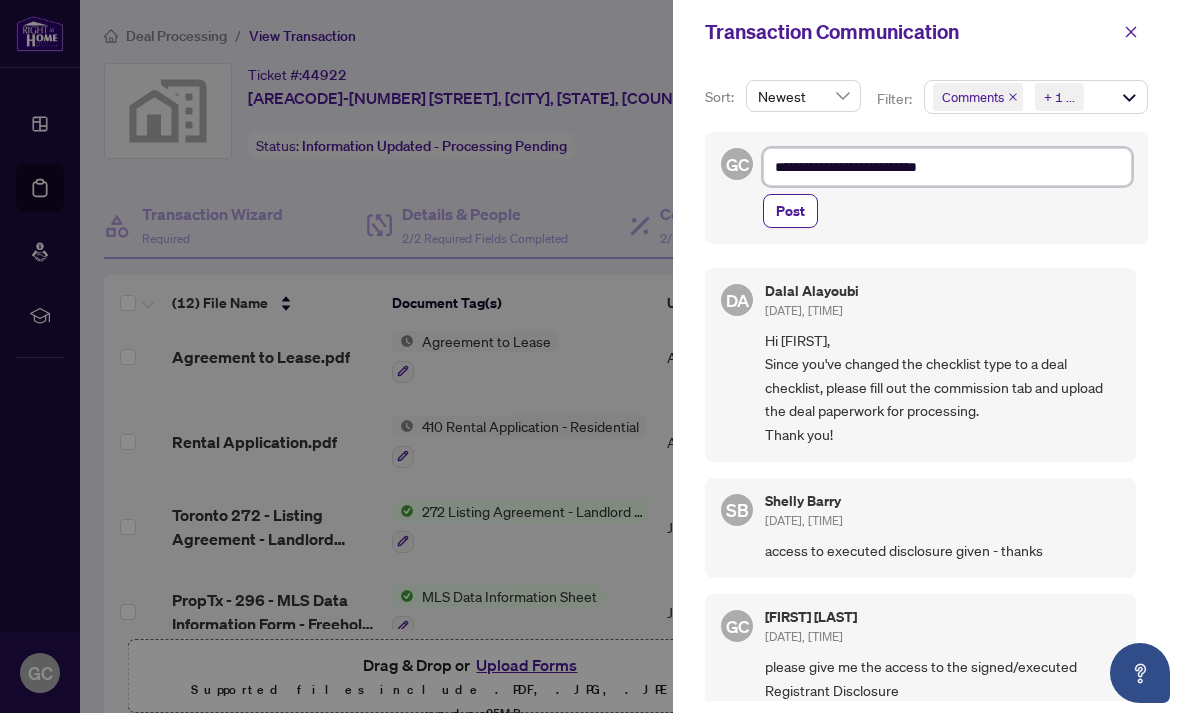 type on "**********" 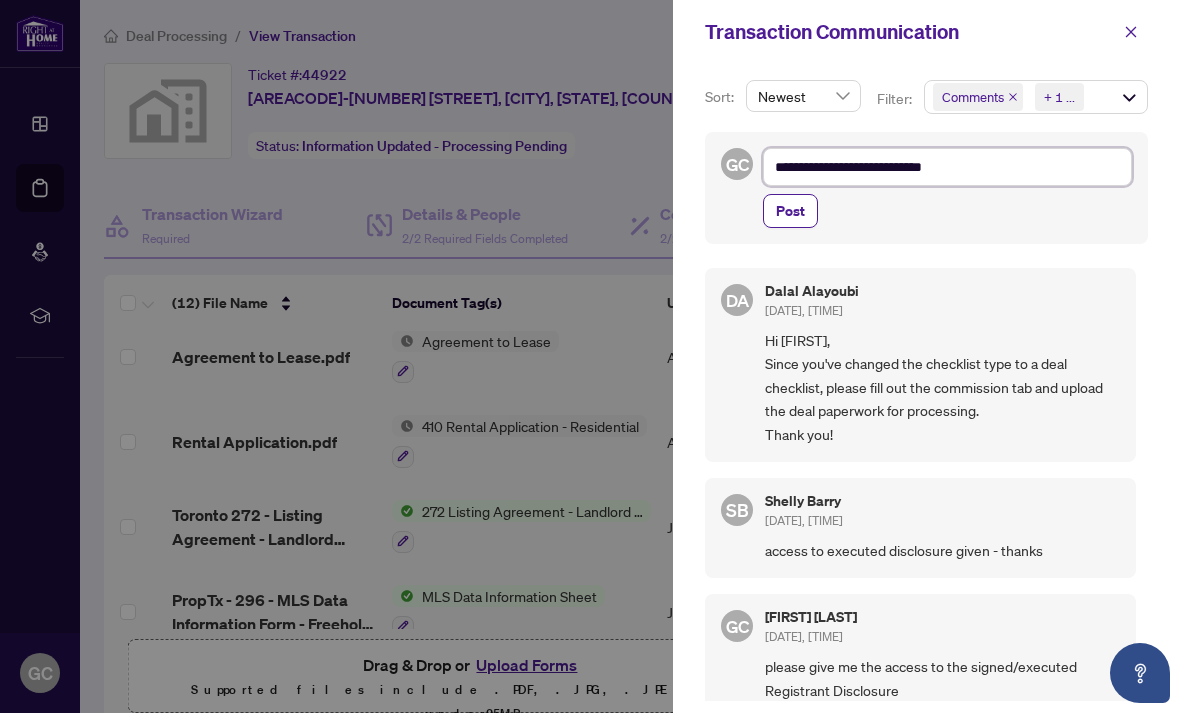 type on "**********" 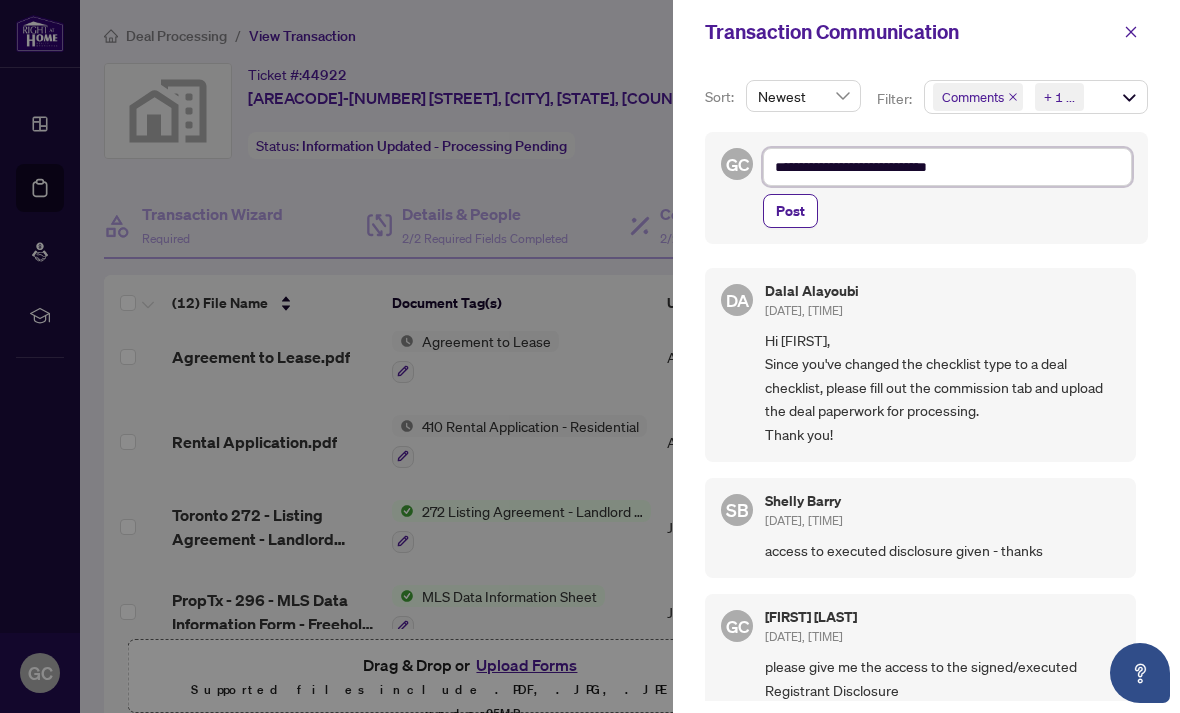 type on "**********" 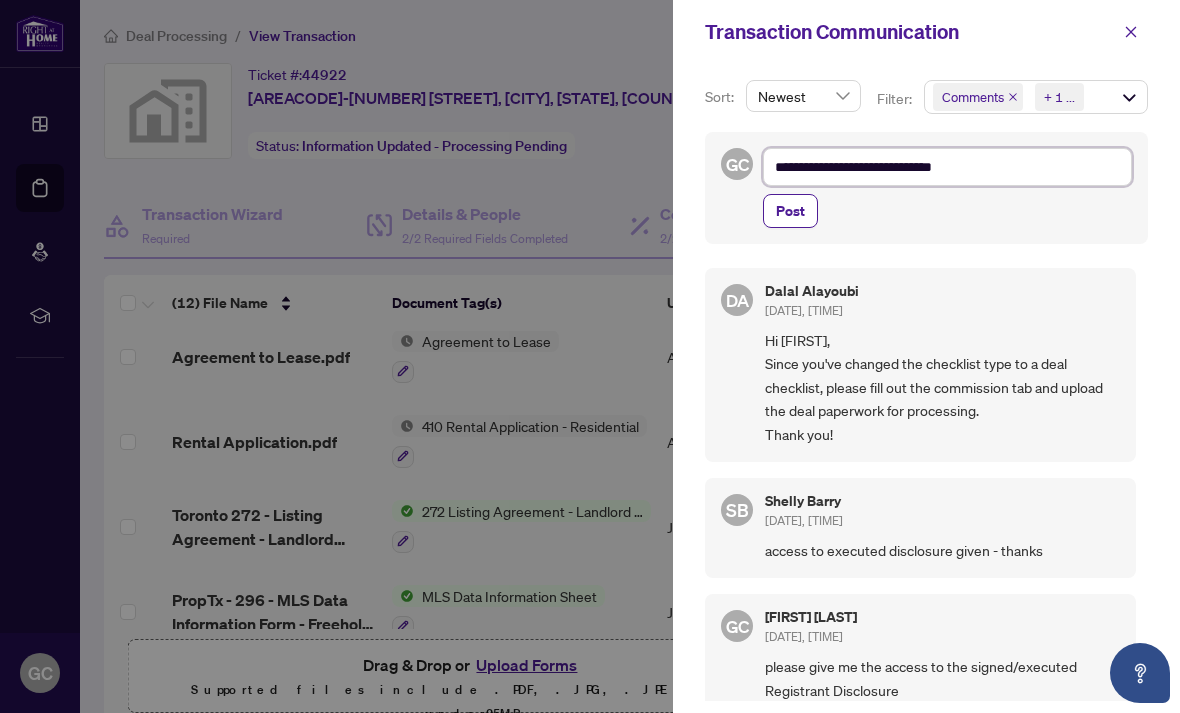 type on "**********" 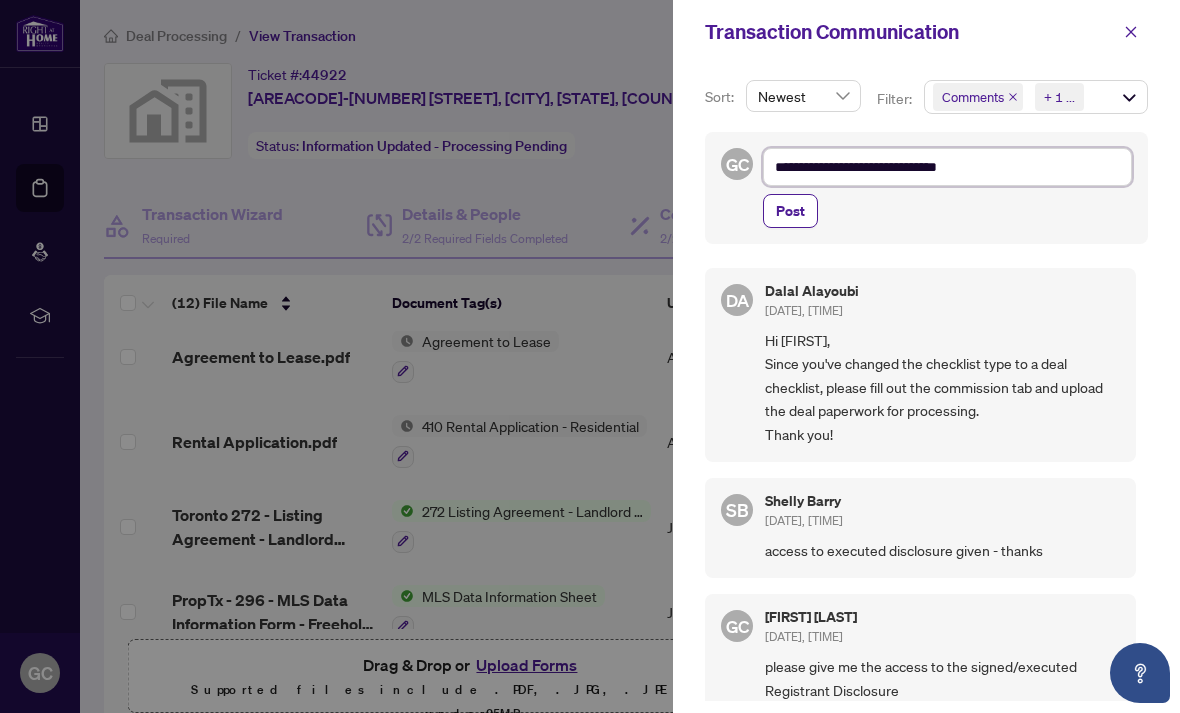 type on "**********" 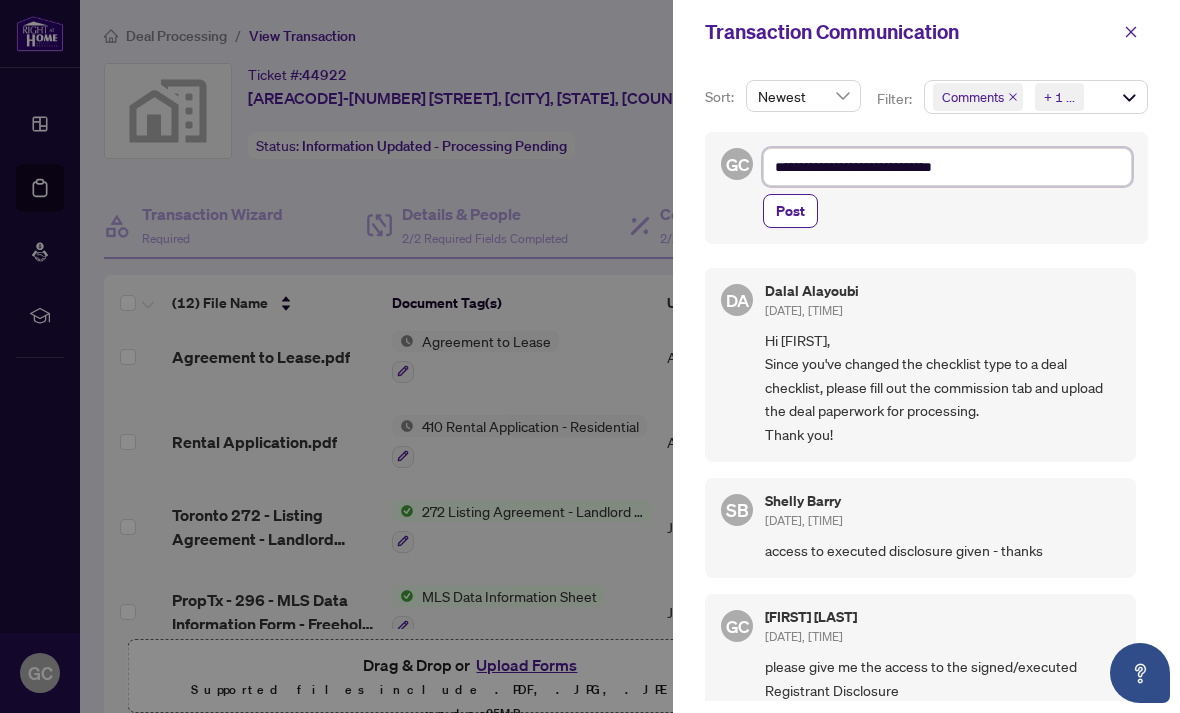type on "**********" 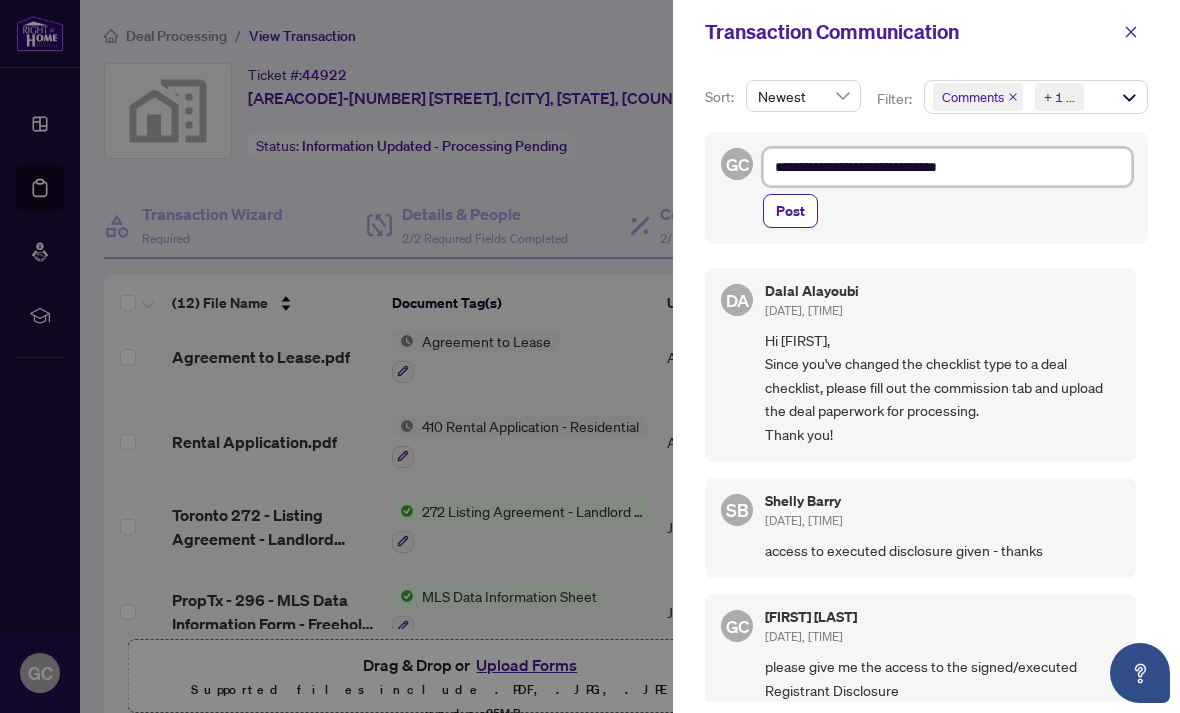 type on "**********" 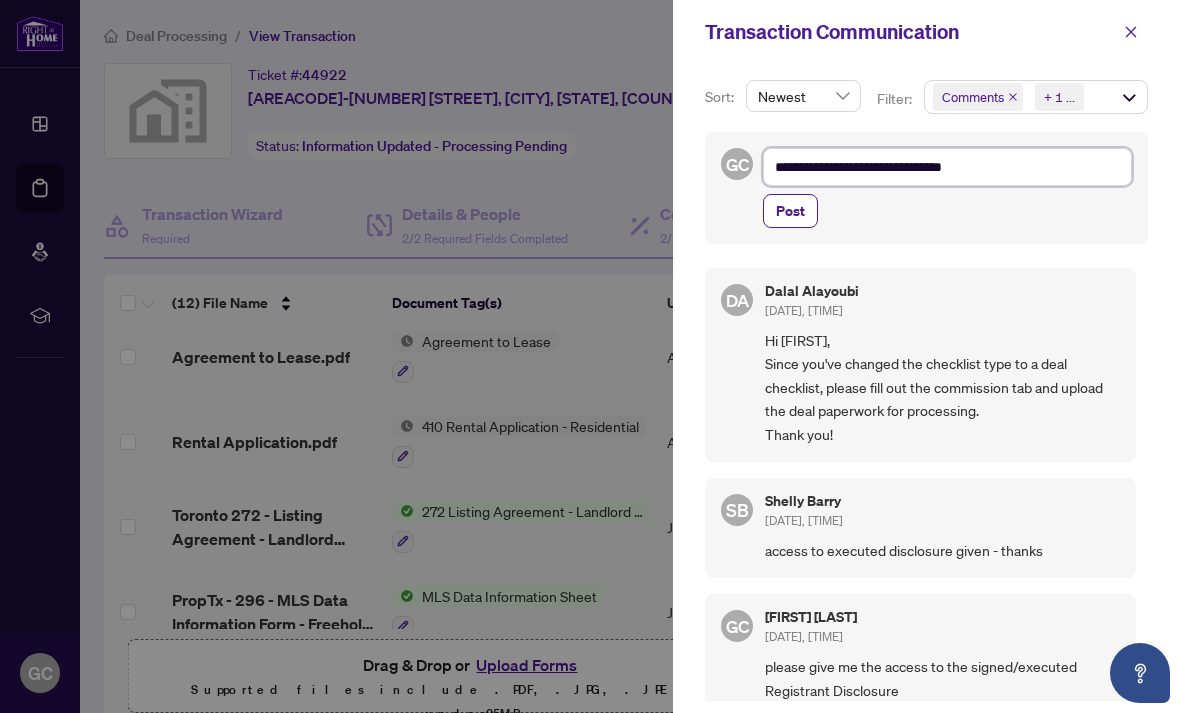 type on "**********" 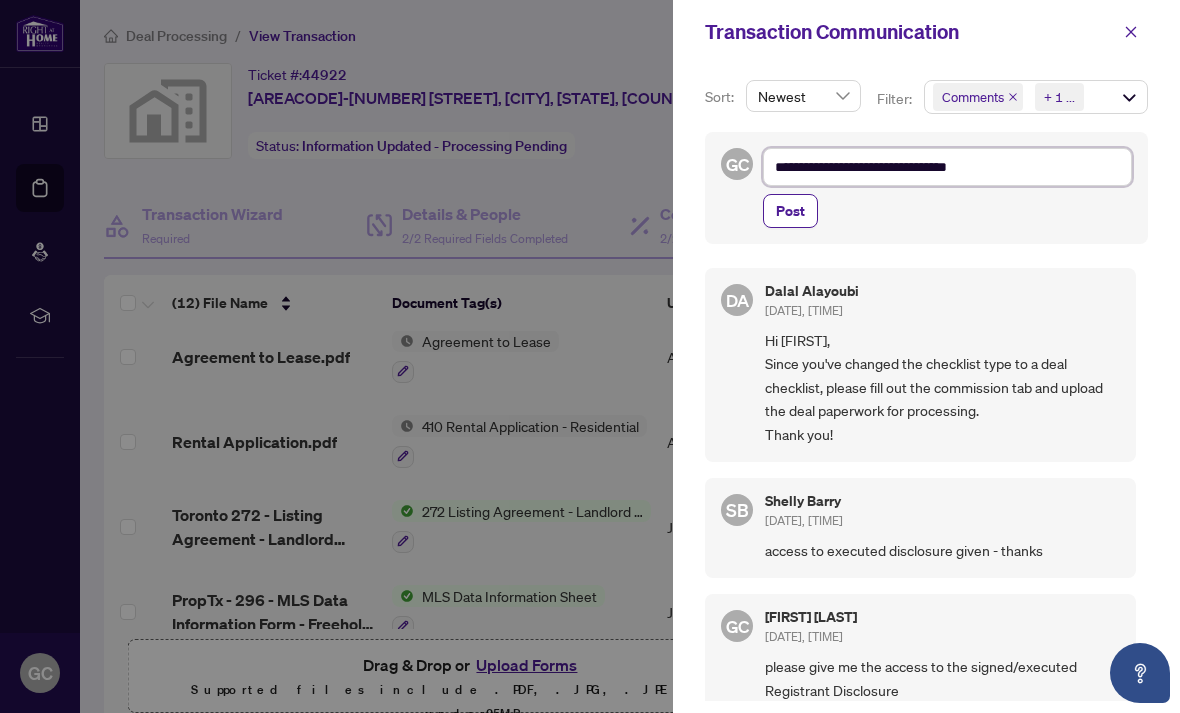 type on "**********" 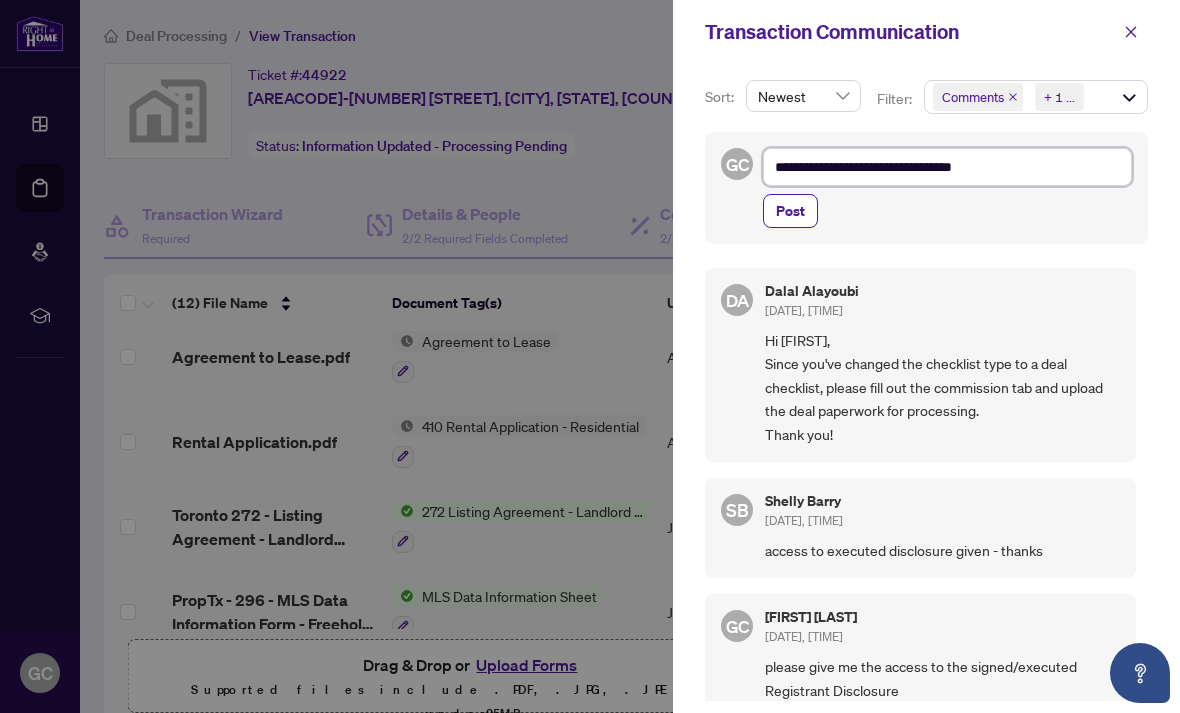 type on "**********" 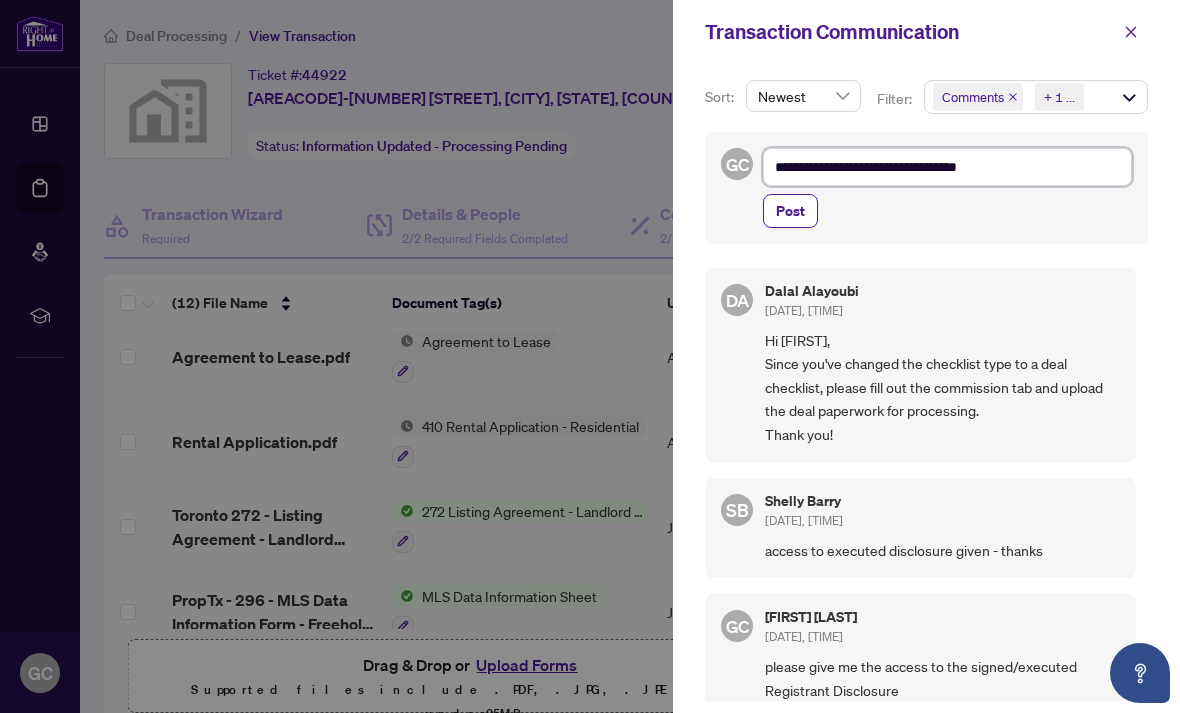 type on "**********" 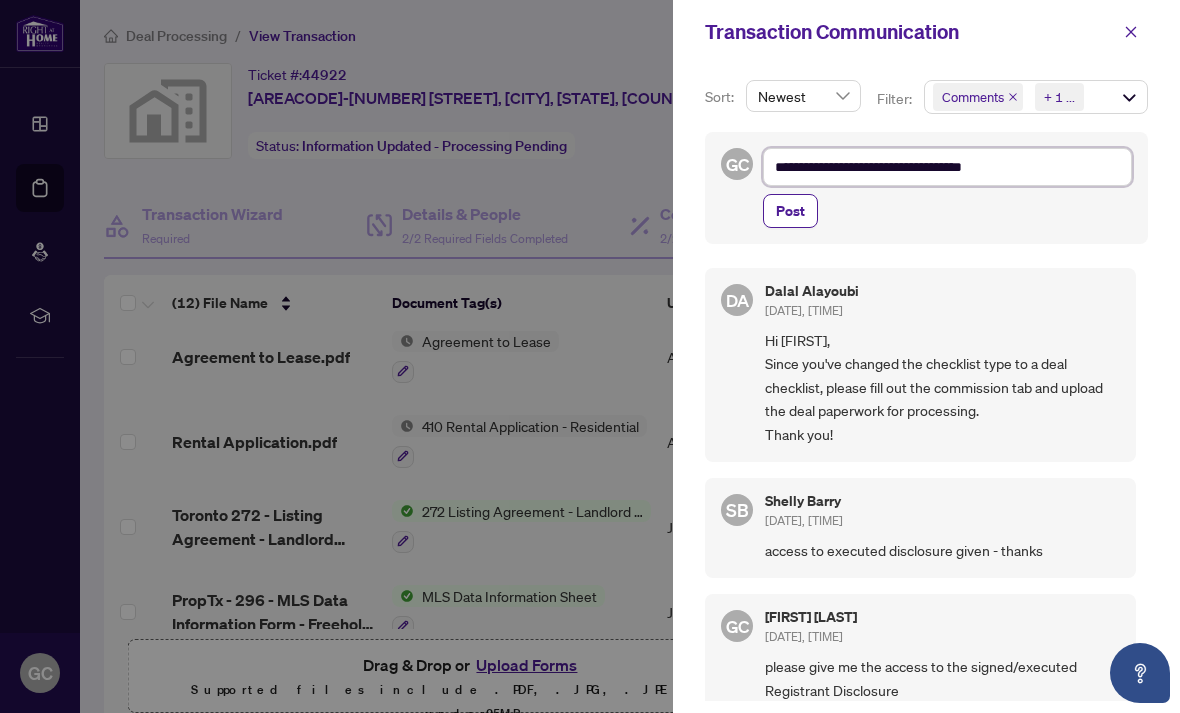 type on "**********" 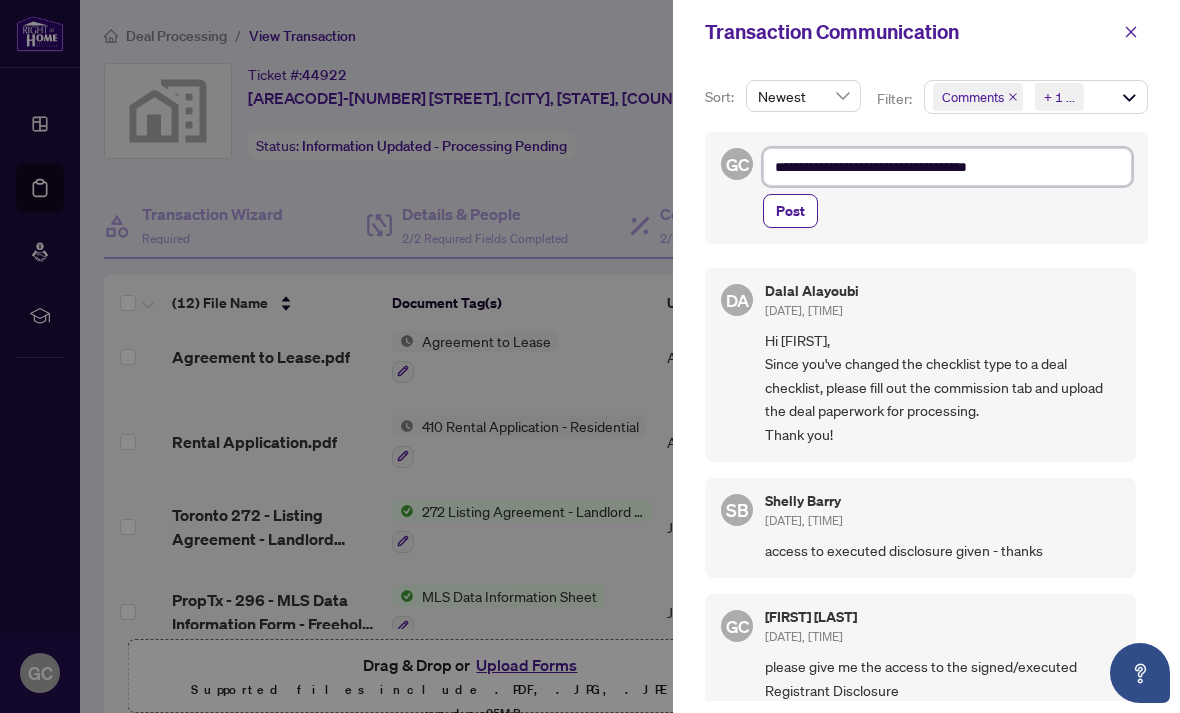 type on "**********" 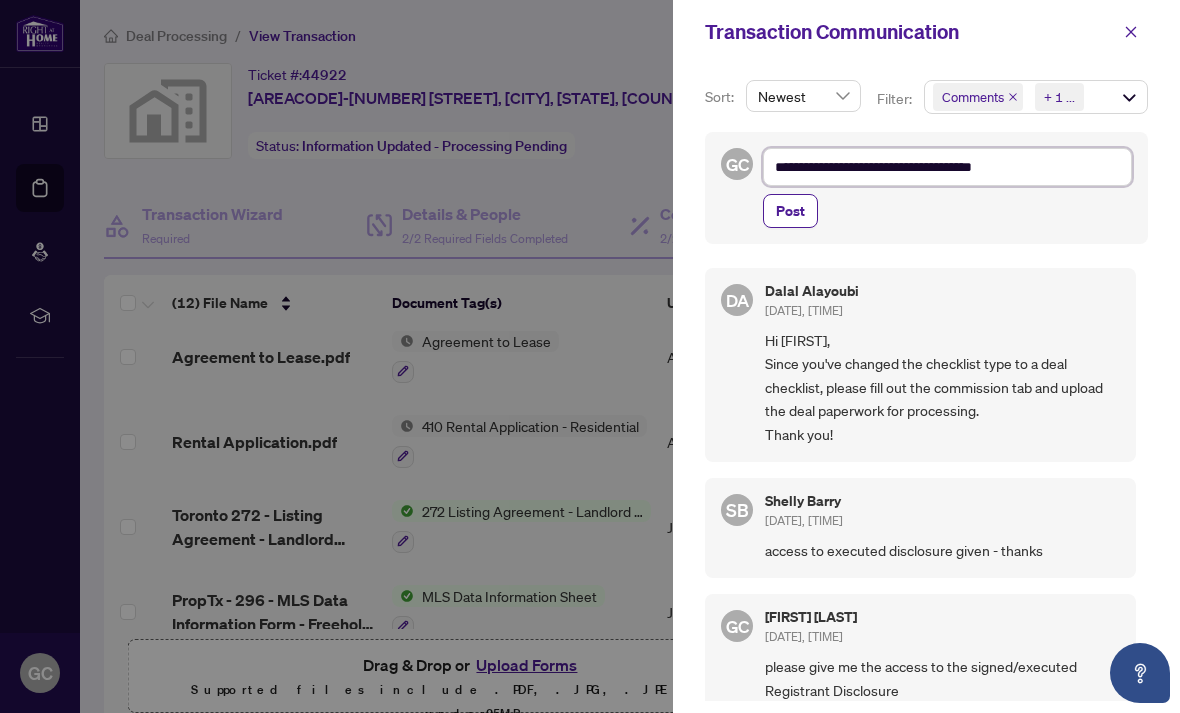 type on "**********" 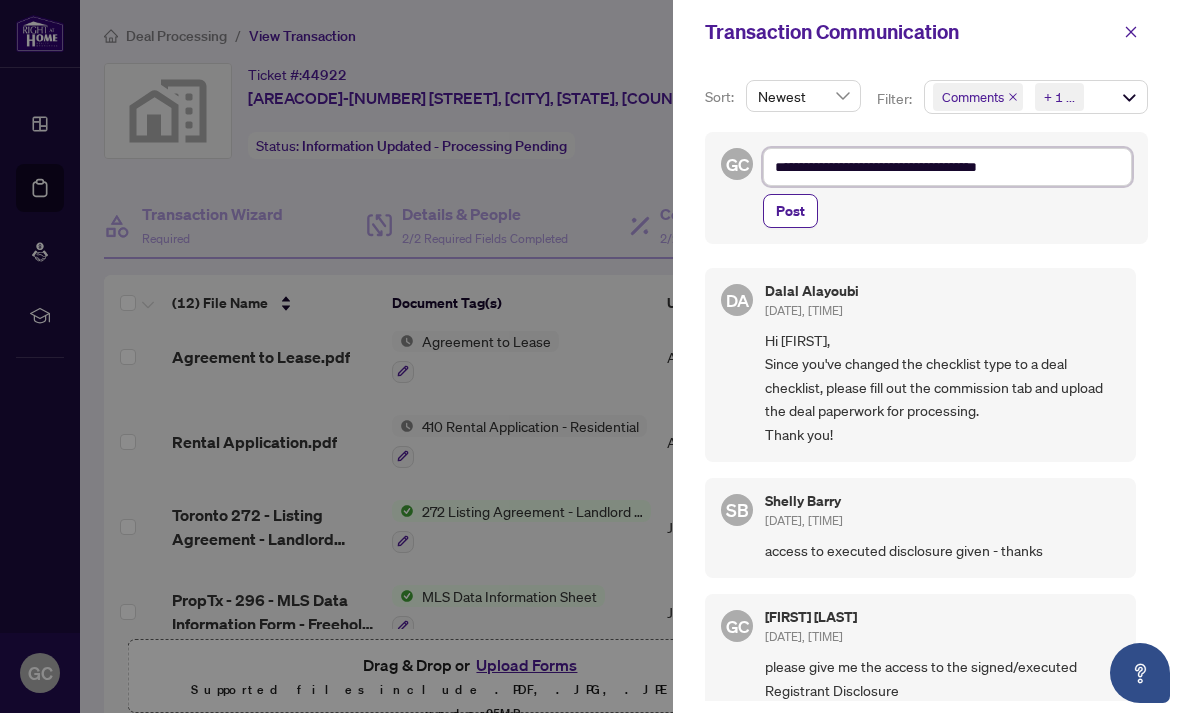 type on "**********" 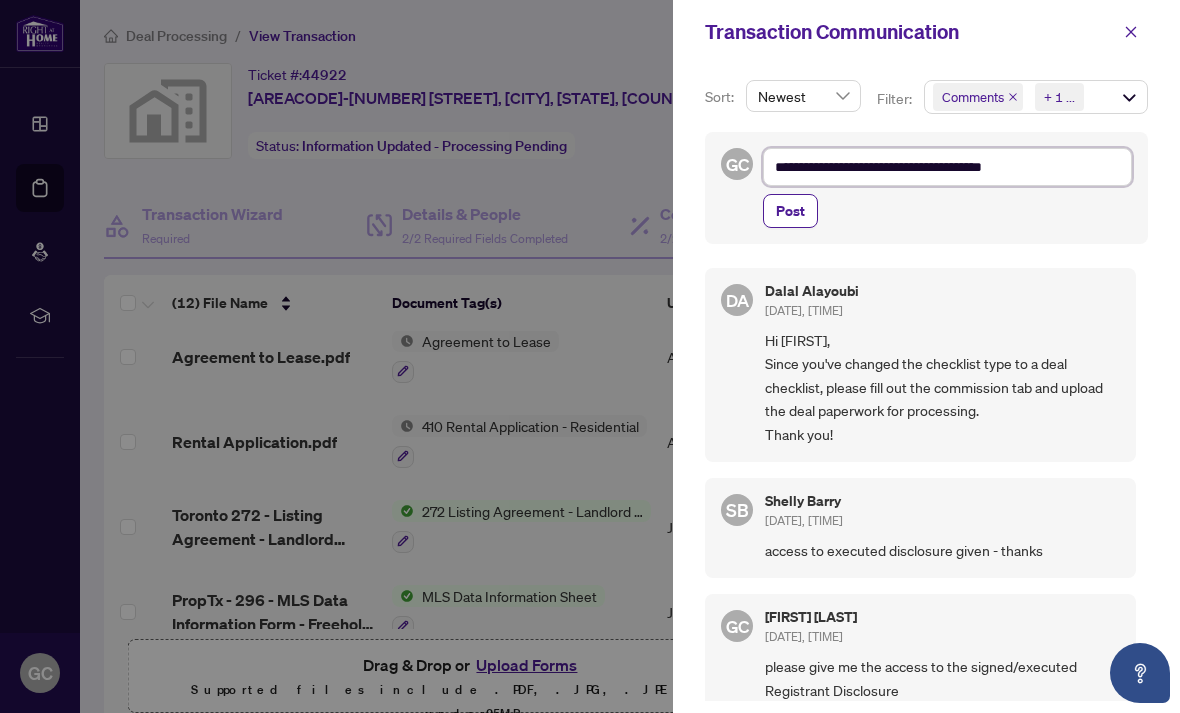 type on "**********" 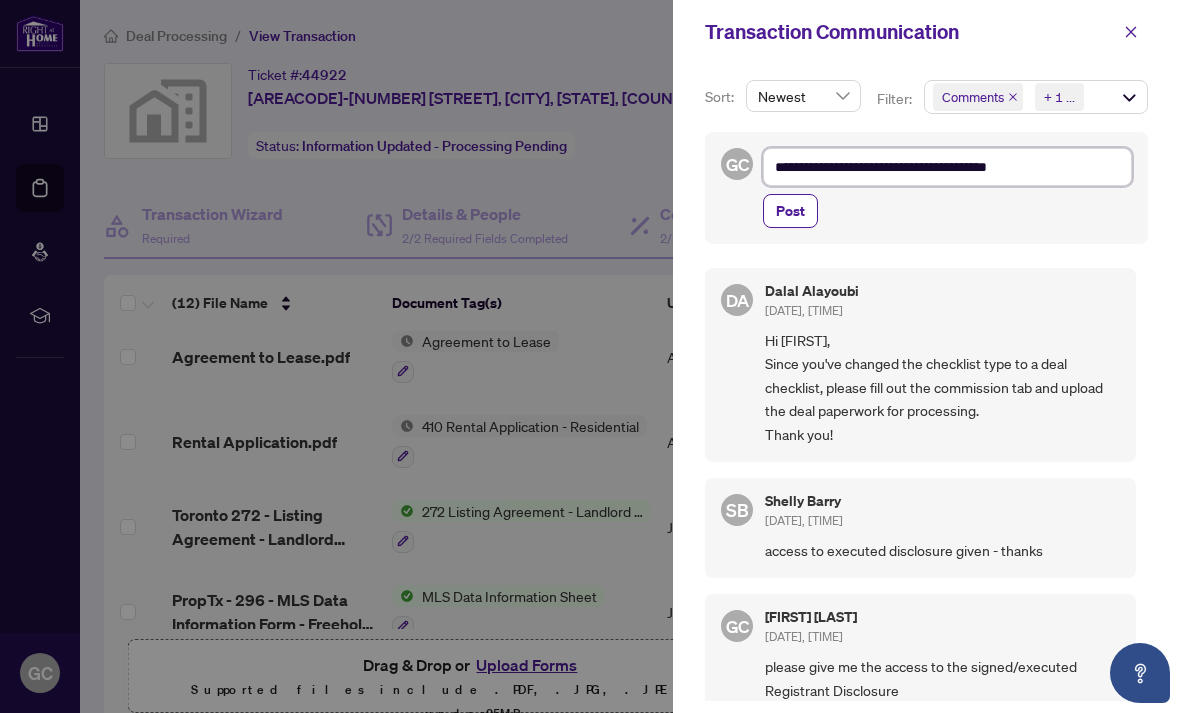 type on "**********" 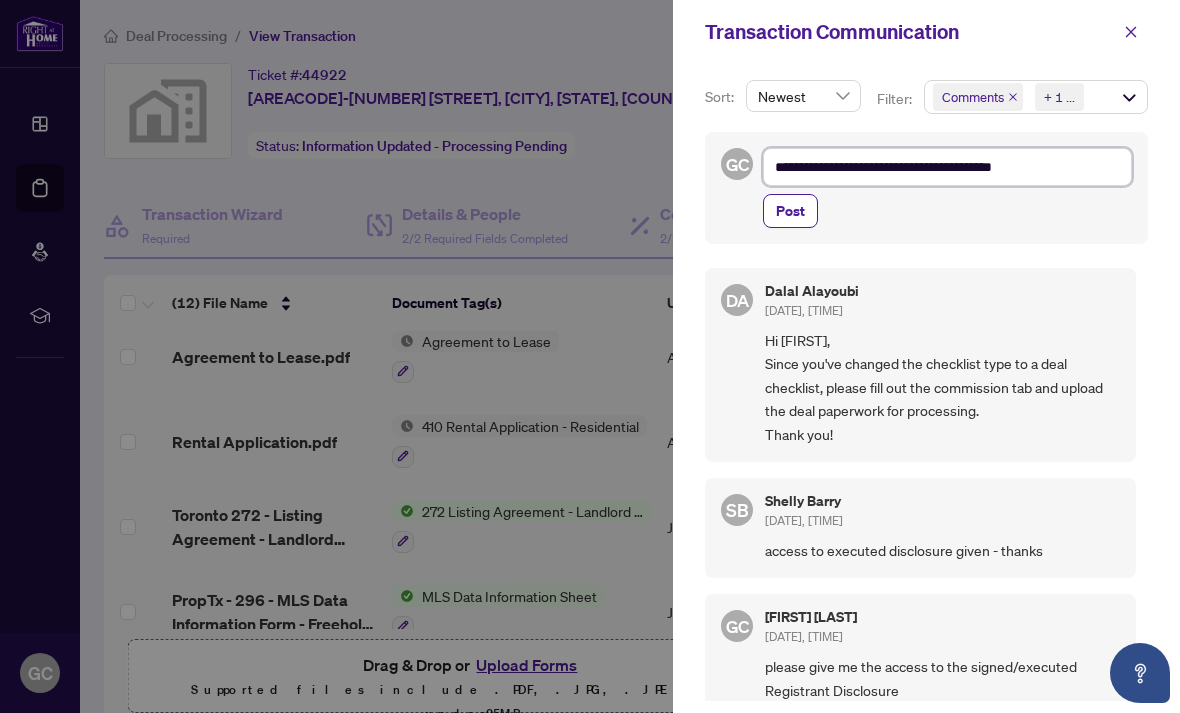 type on "**********" 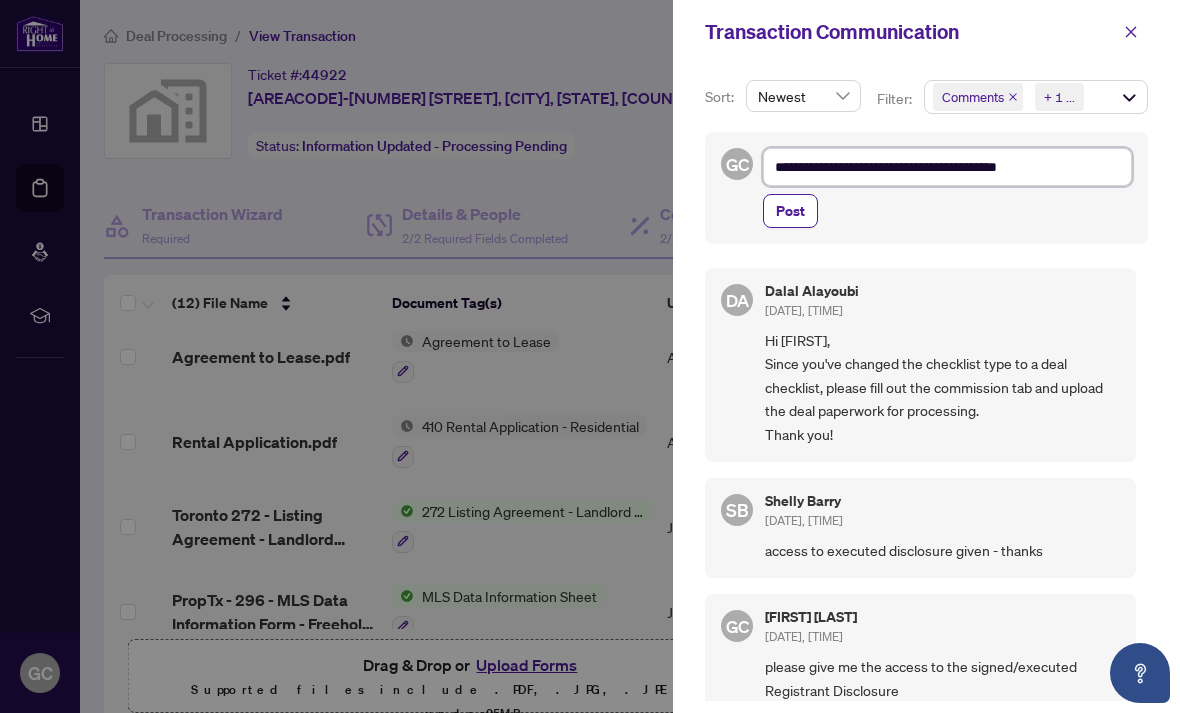 type on "**********" 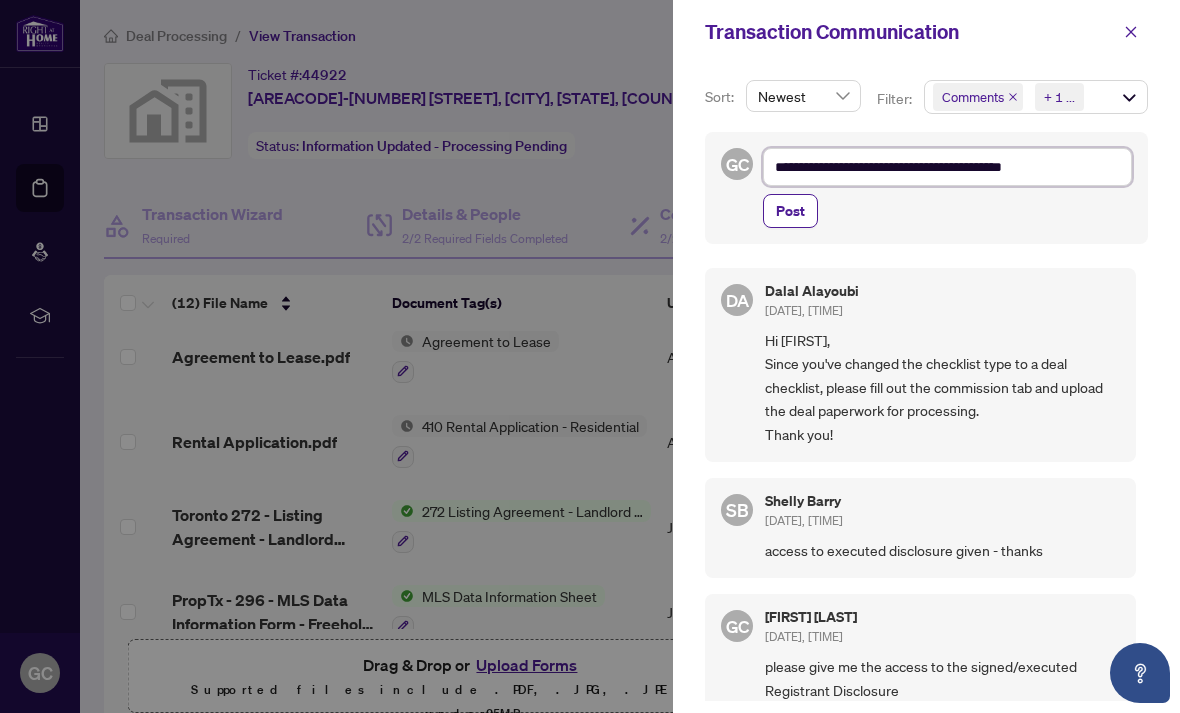 type on "**********" 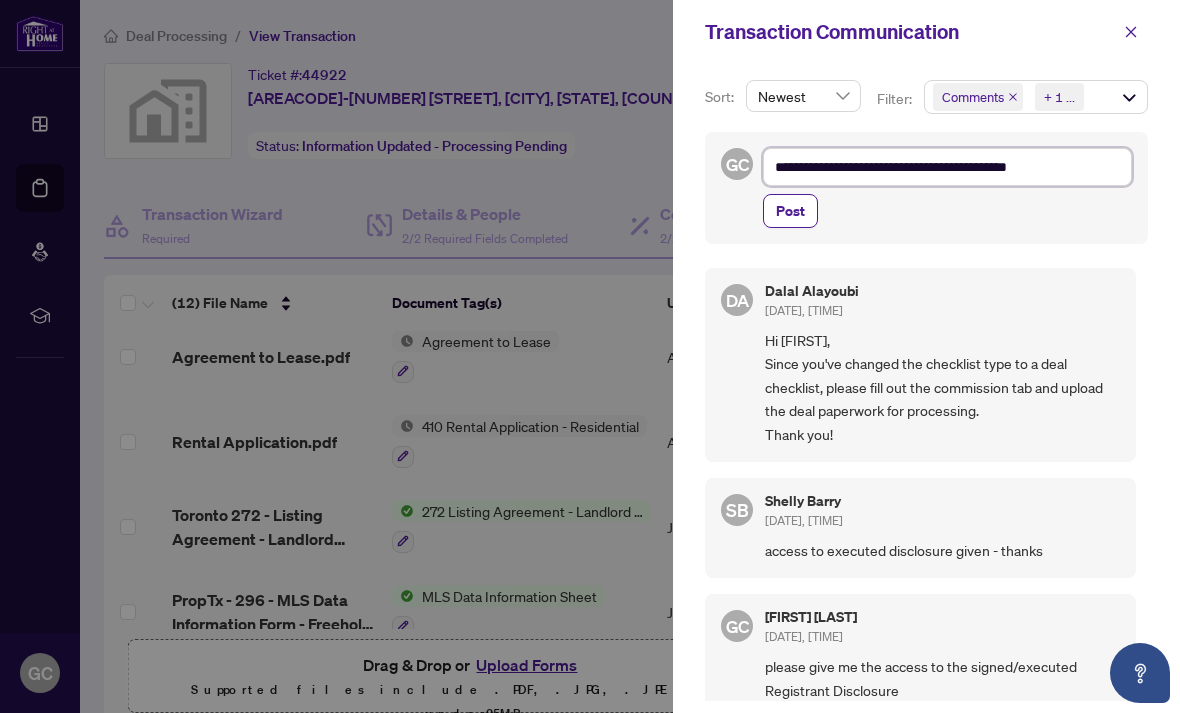 type on "**********" 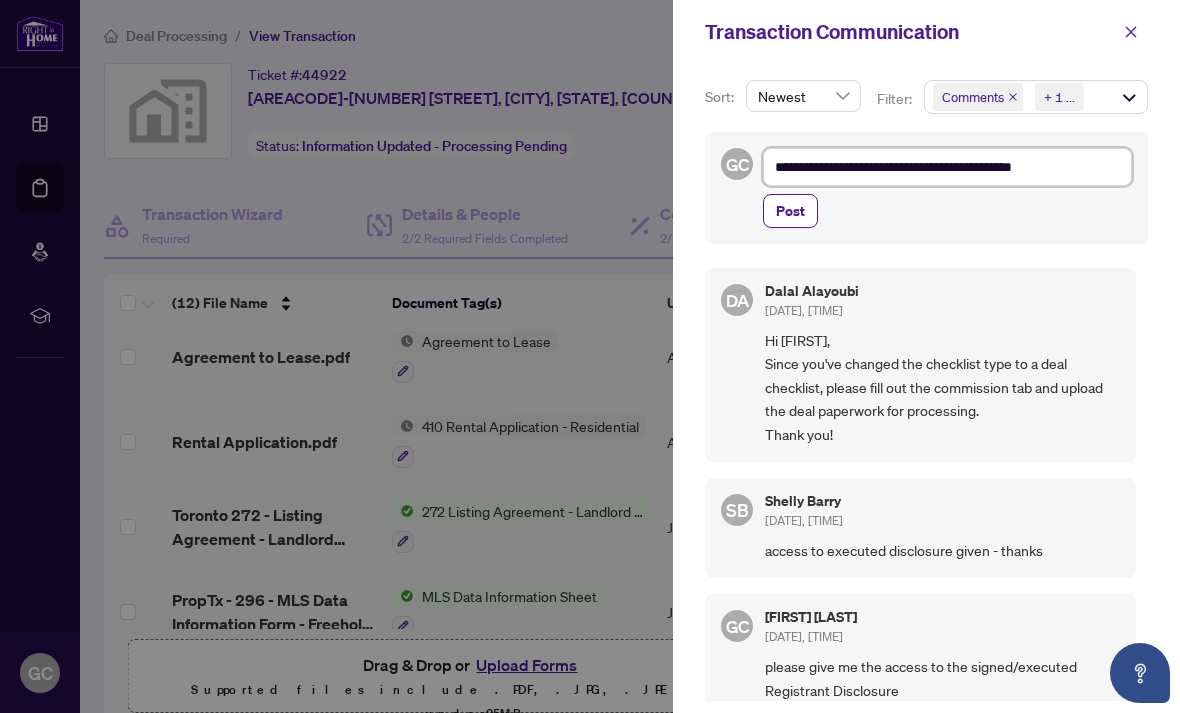 type on "**********" 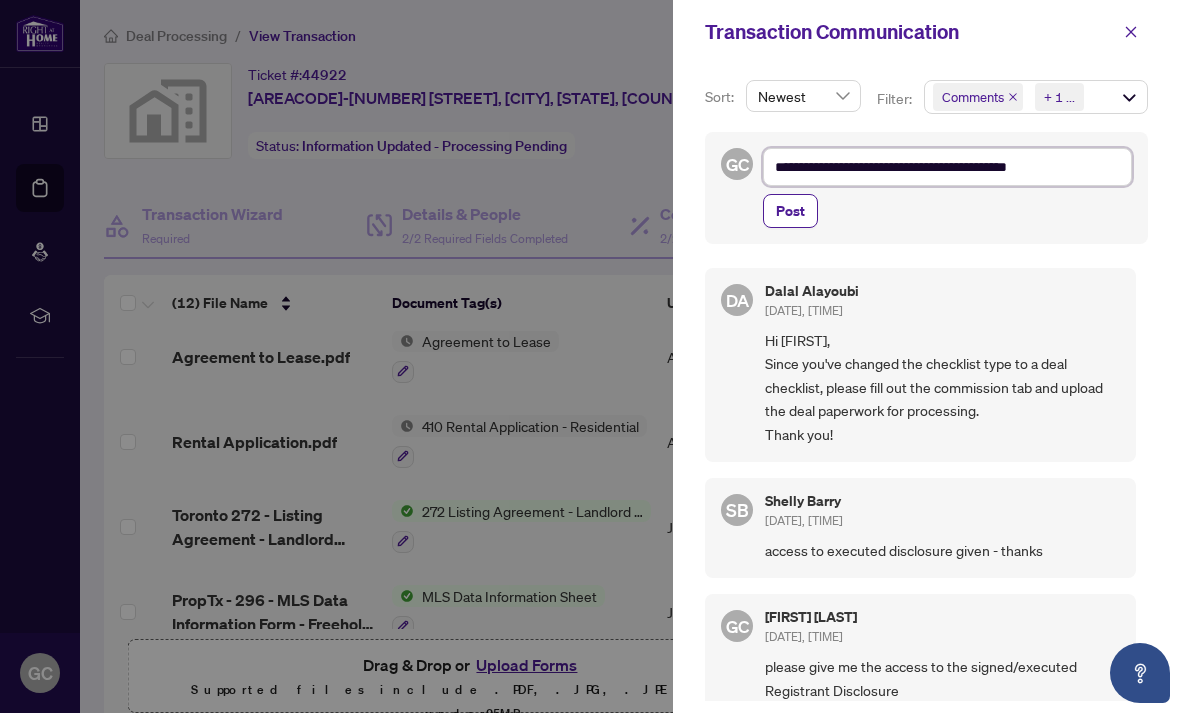 type on "**********" 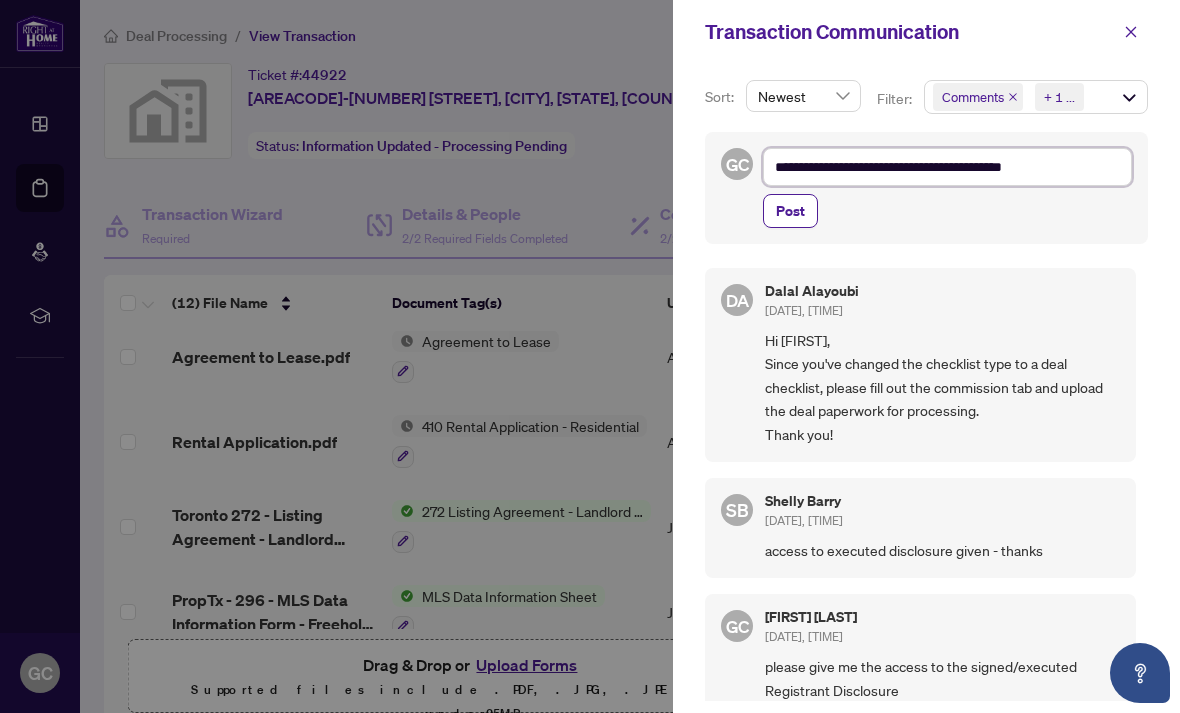 type on "**********" 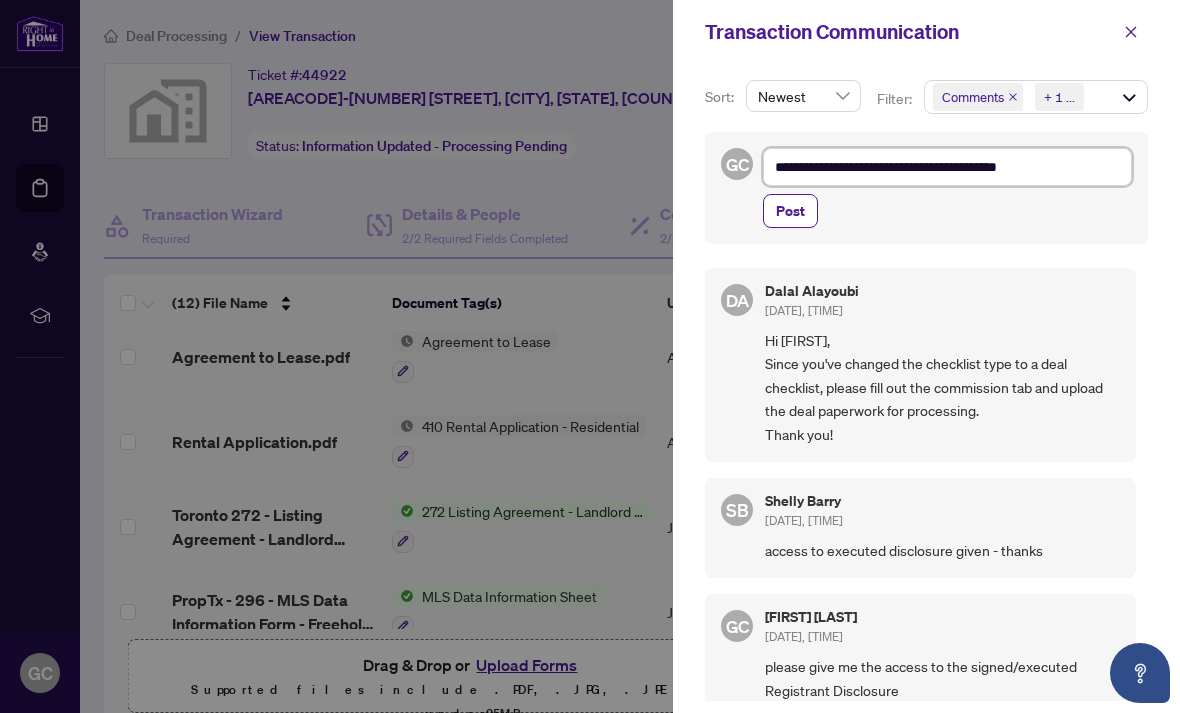 type on "**********" 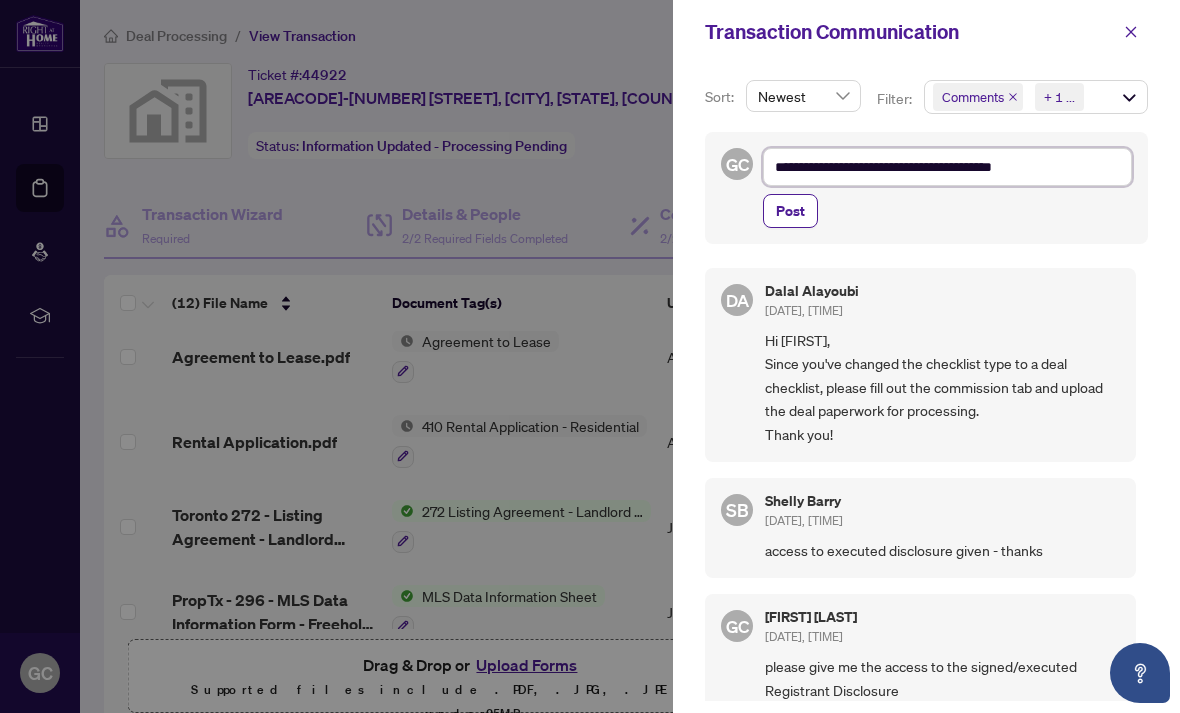 type on "**********" 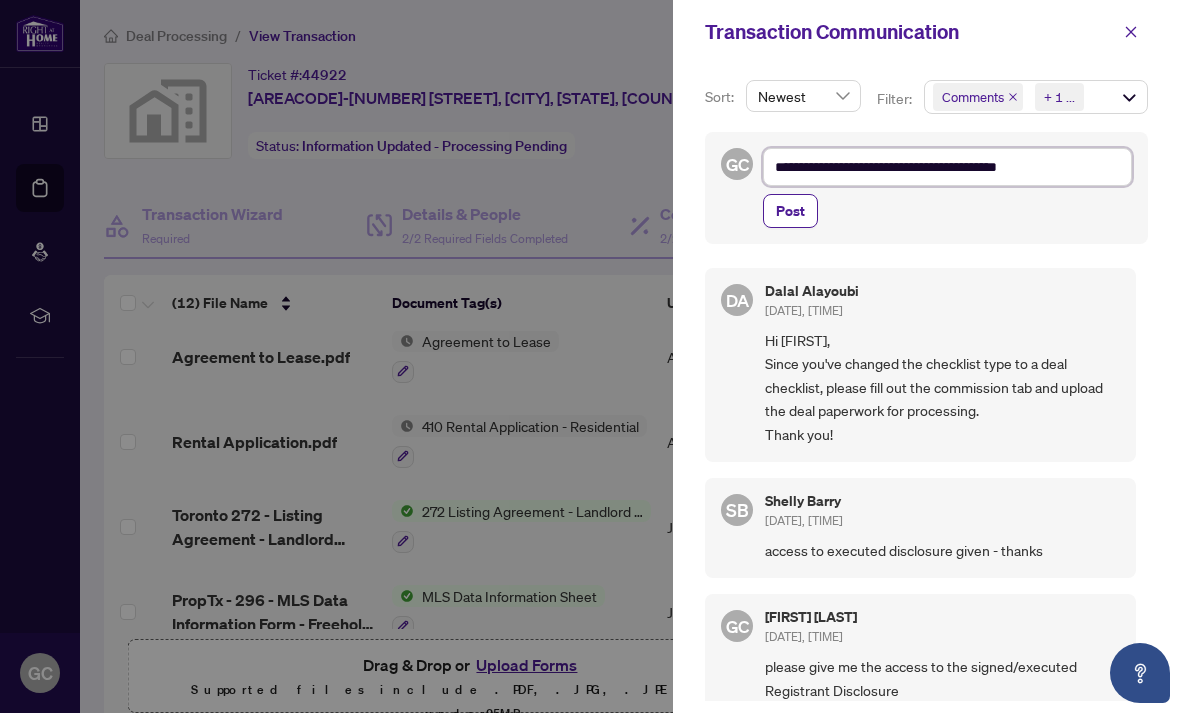 type on "**********" 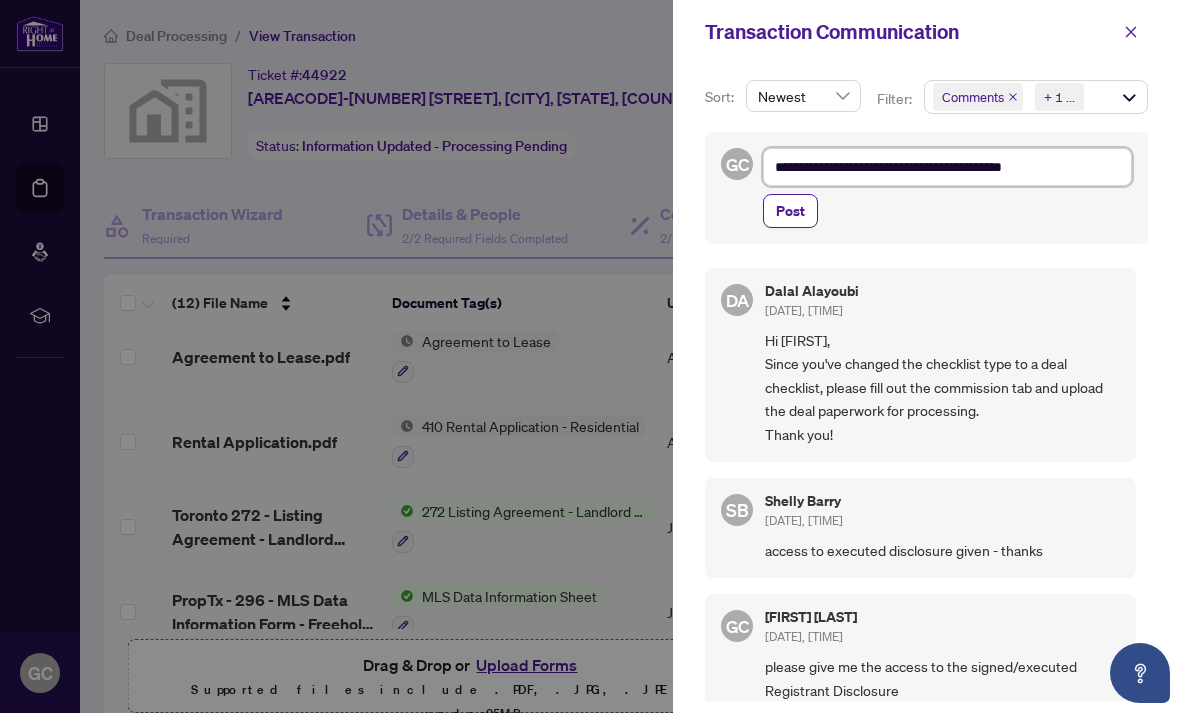 type on "**********" 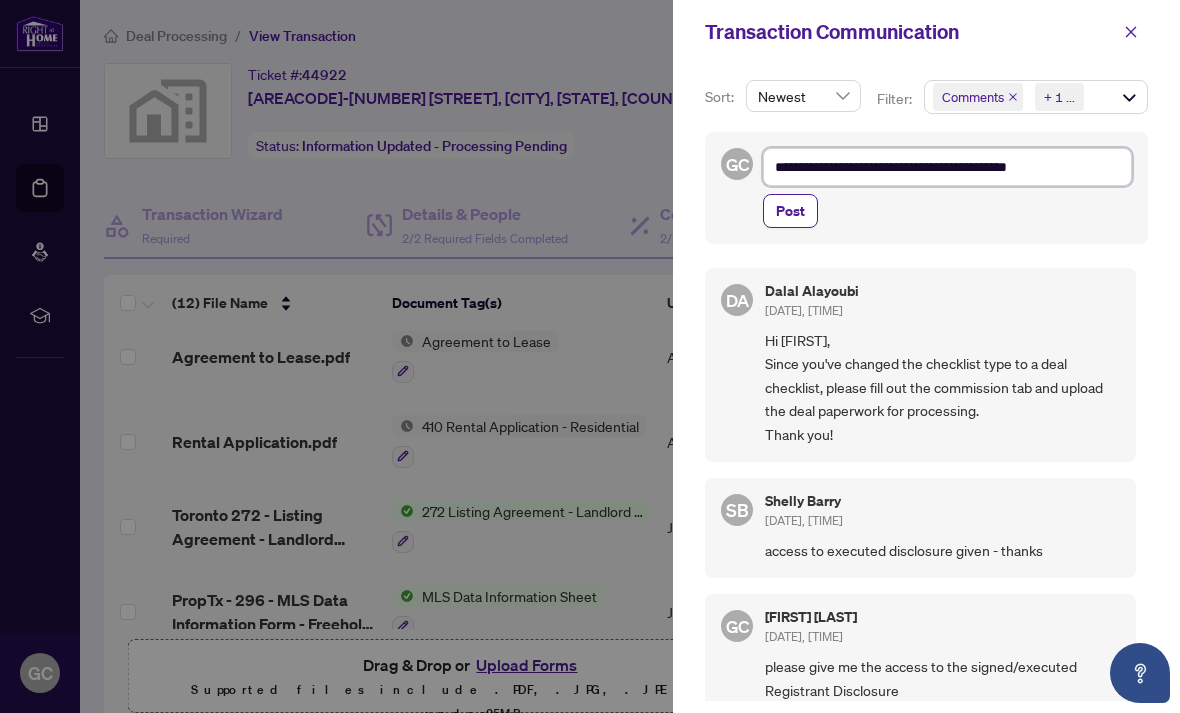 type on "**********" 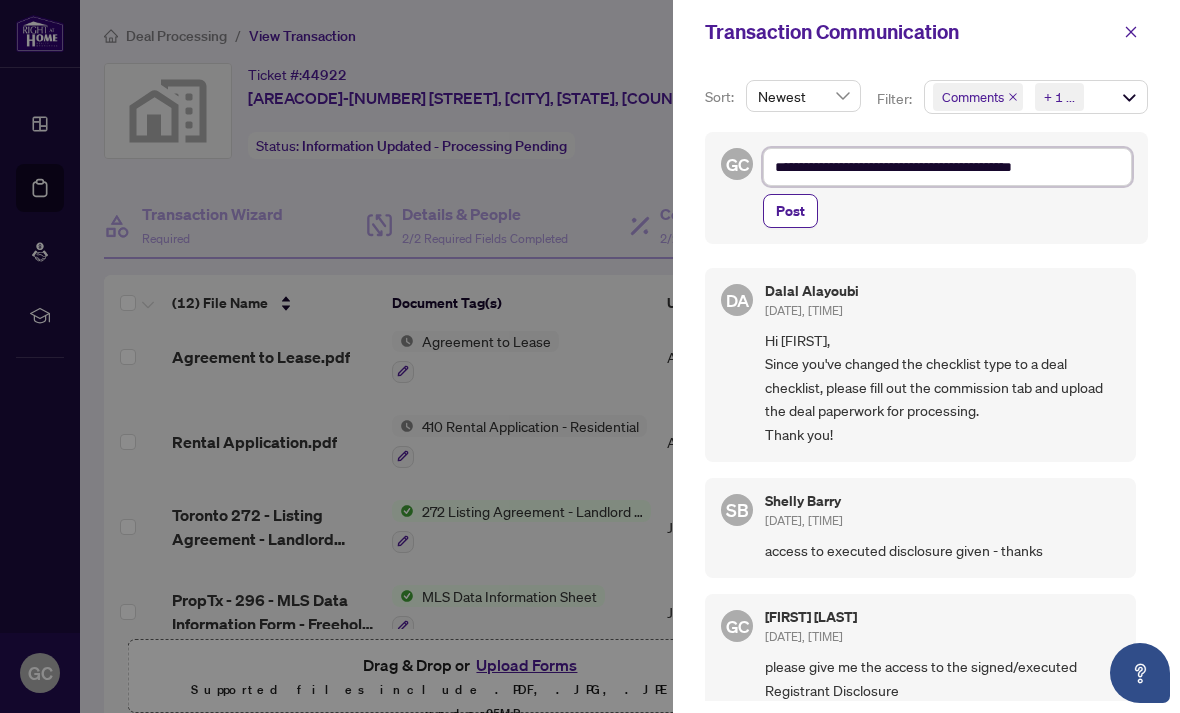 type on "**********" 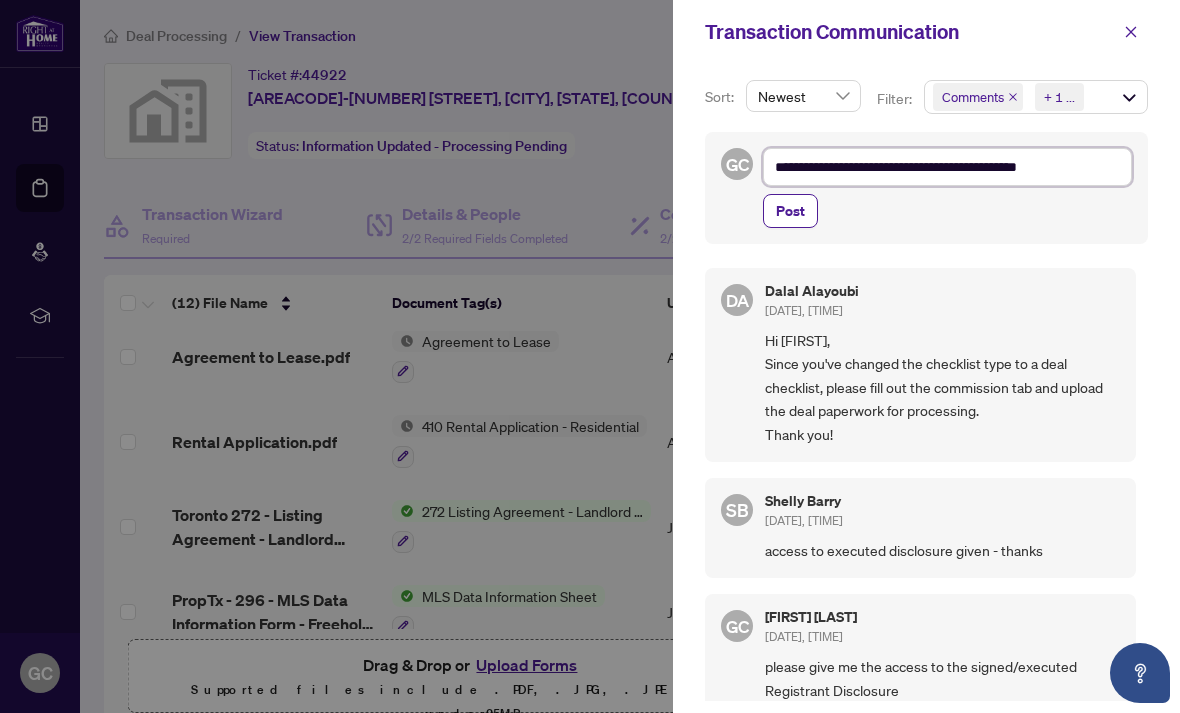 type on "**********" 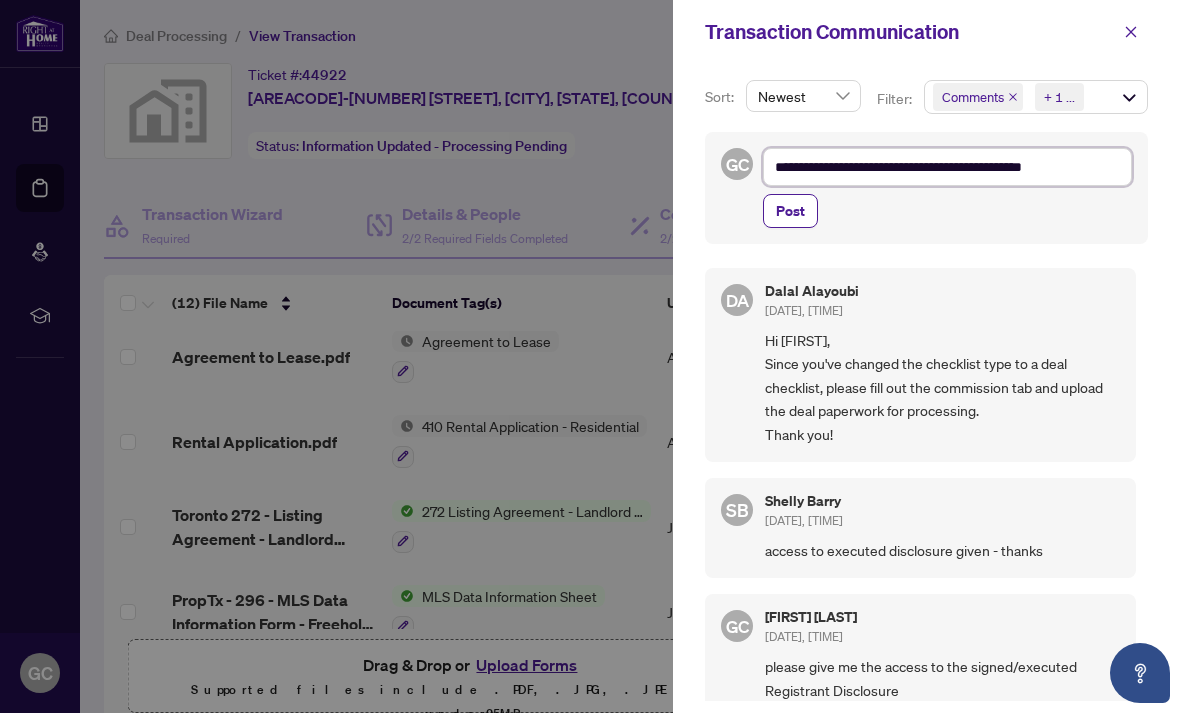 type on "**********" 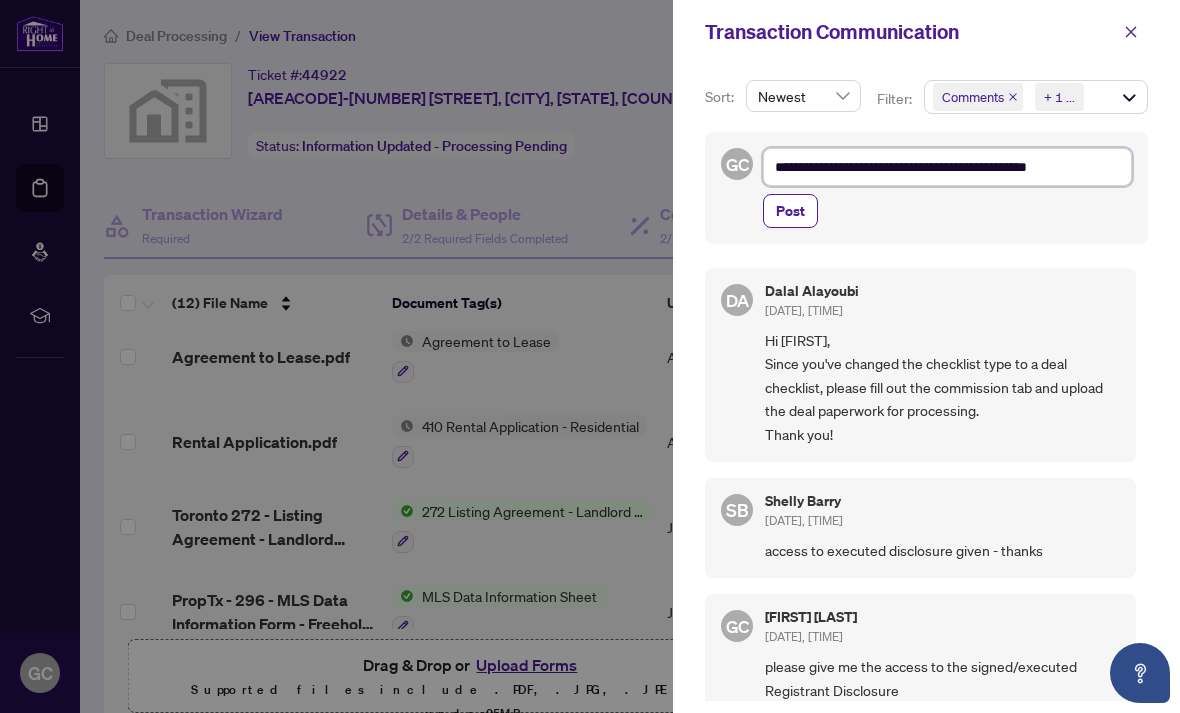 type on "**********" 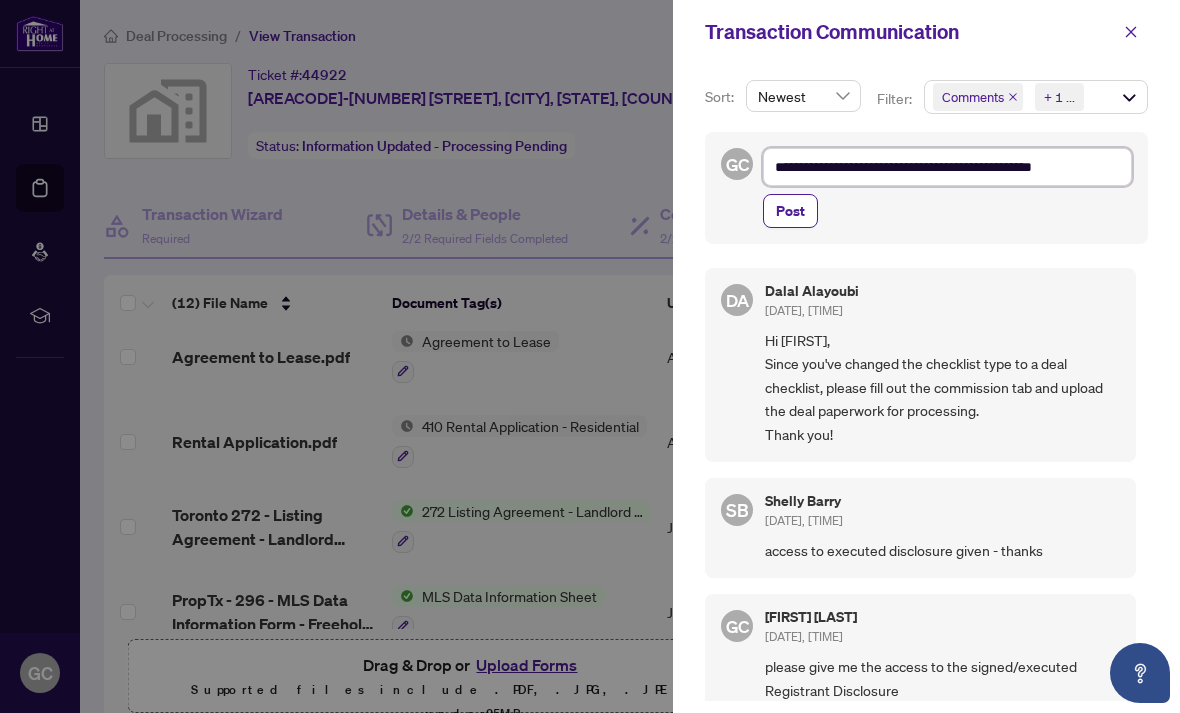 type on "**********" 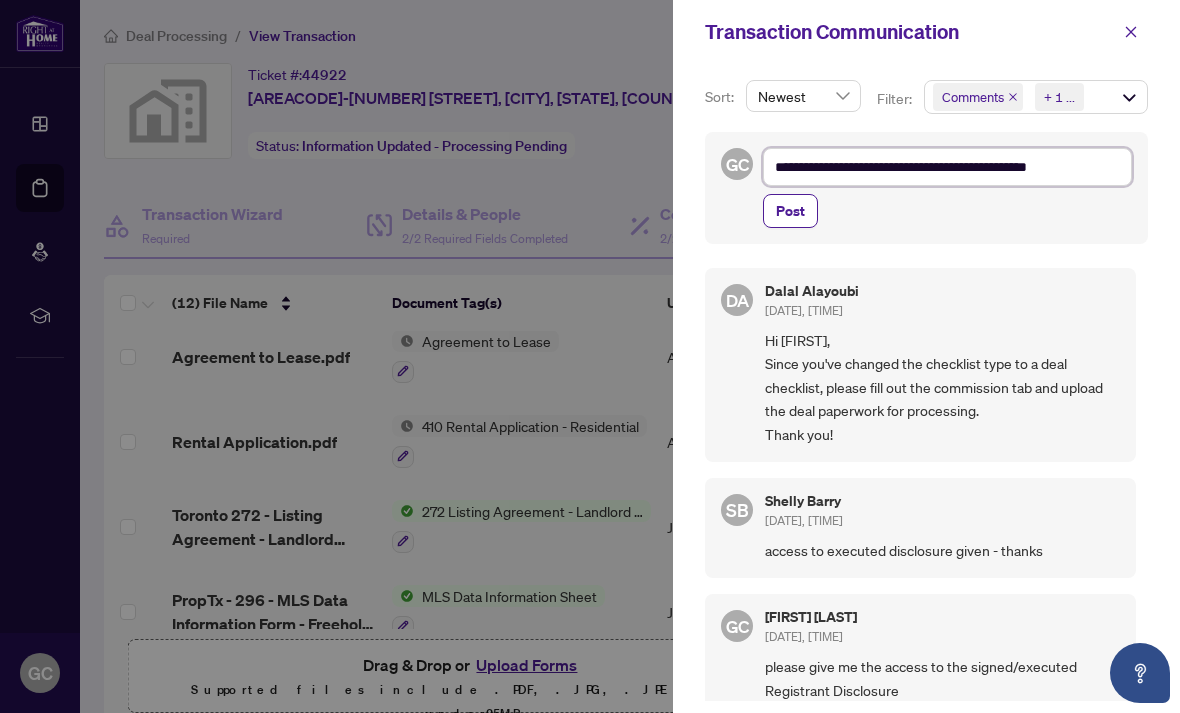 type on "**********" 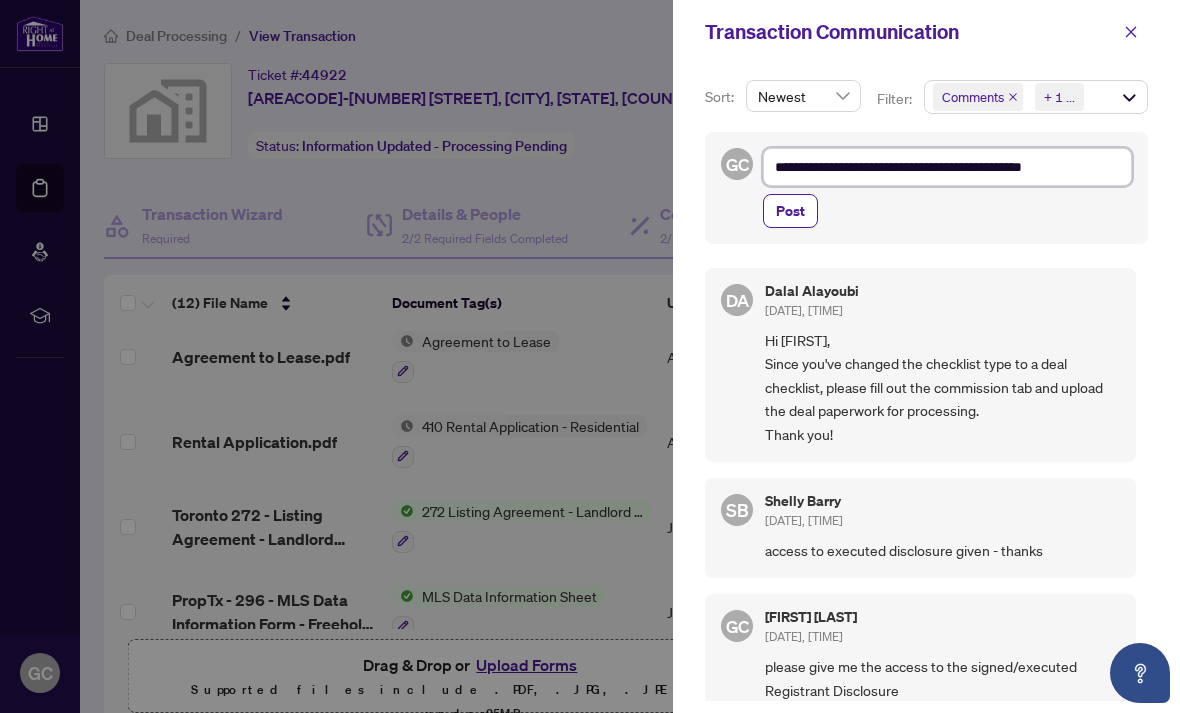 type on "**********" 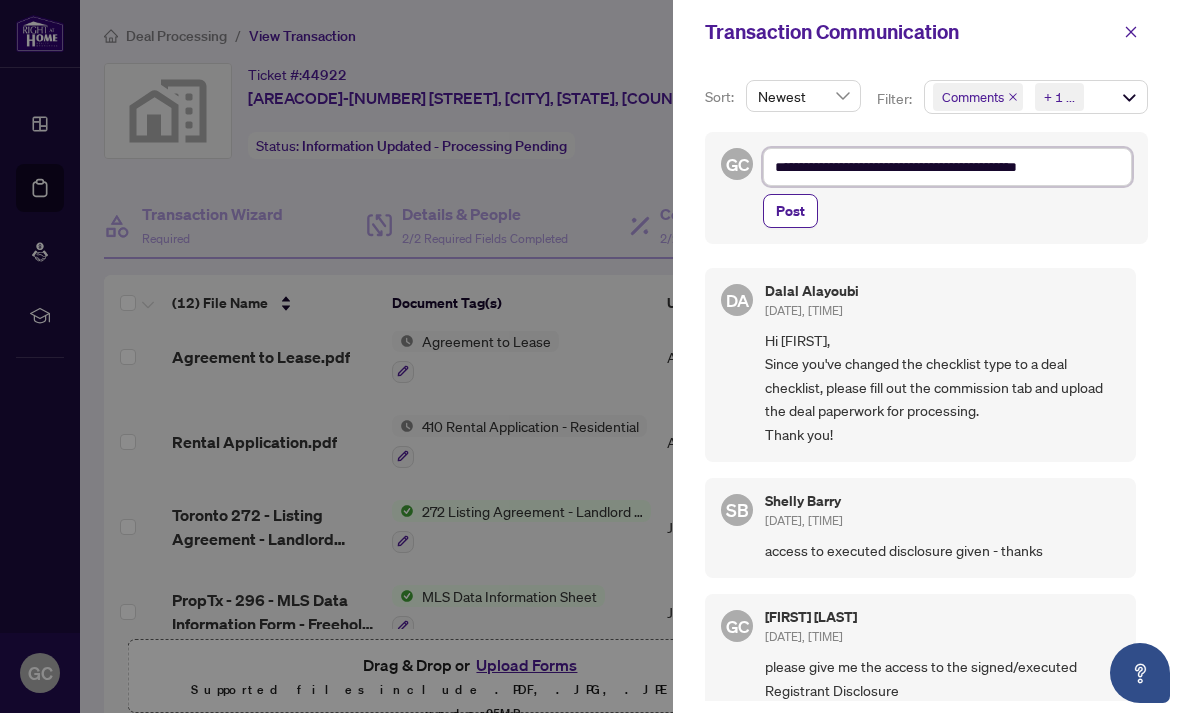 type on "**********" 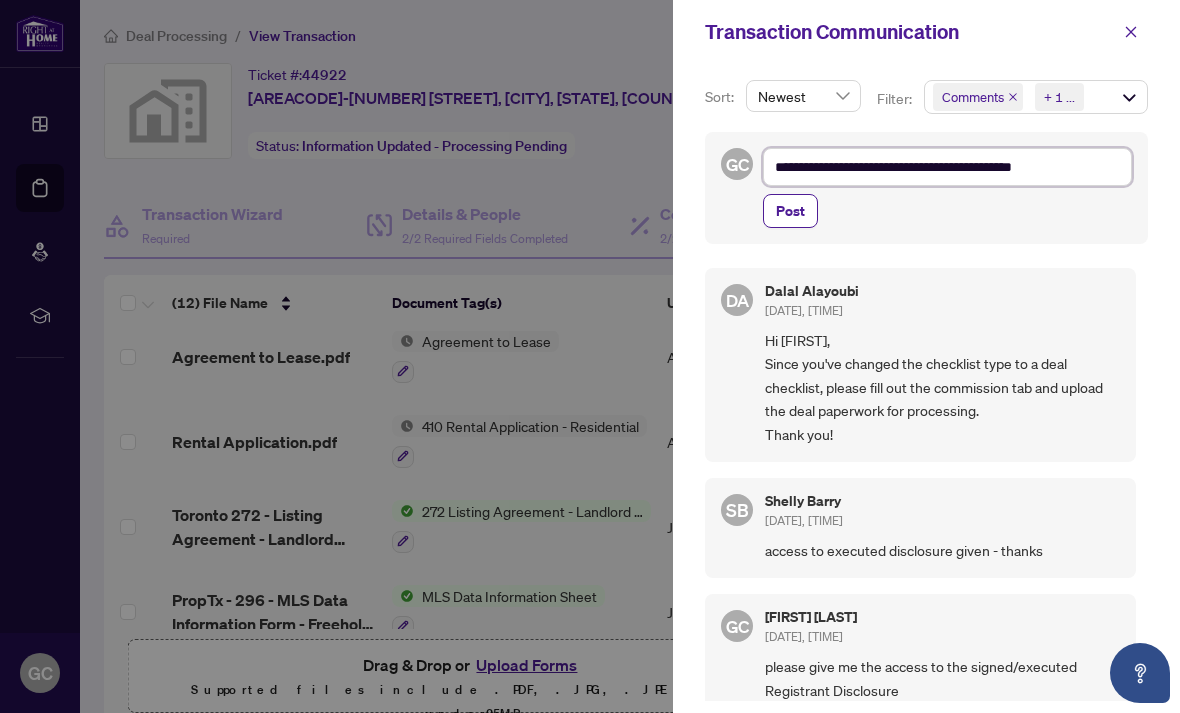 type on "**********" 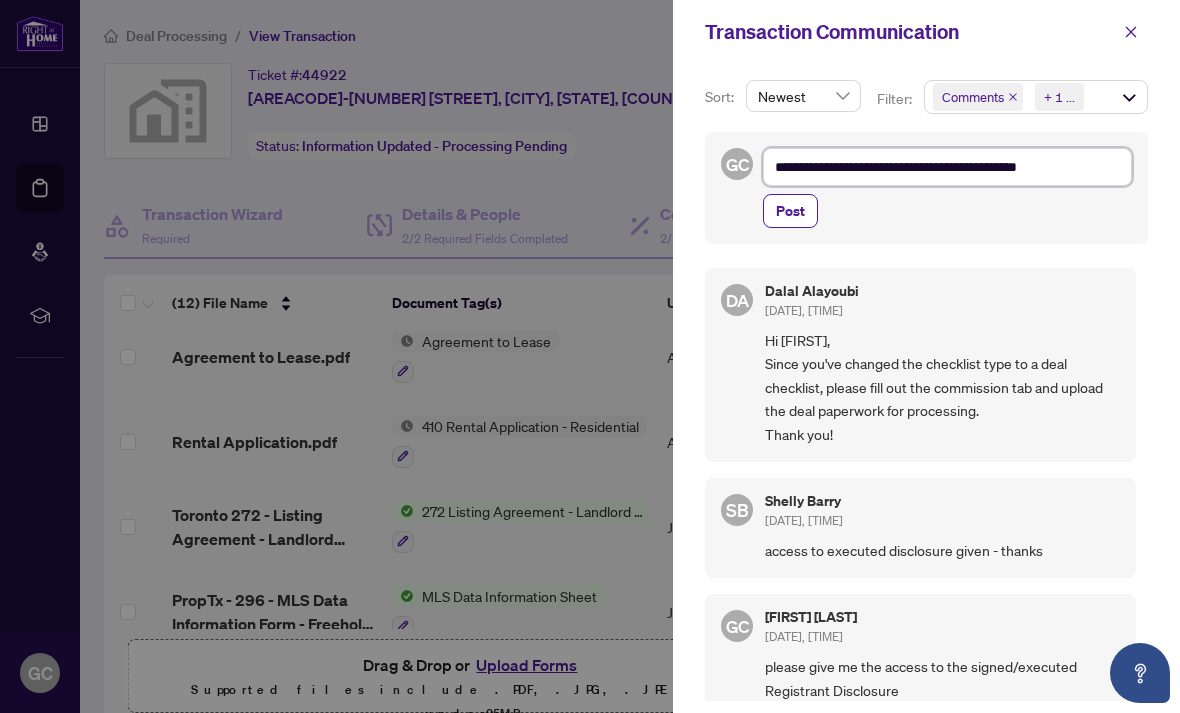 type on "**********" 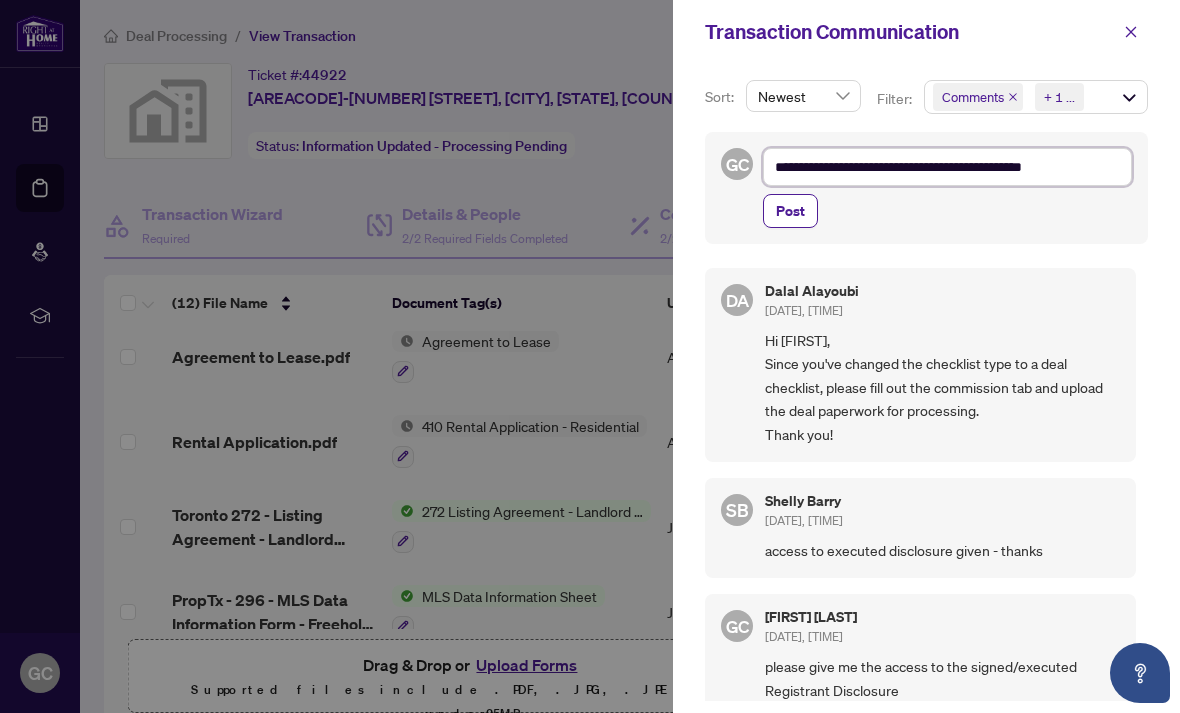 type on "**********" 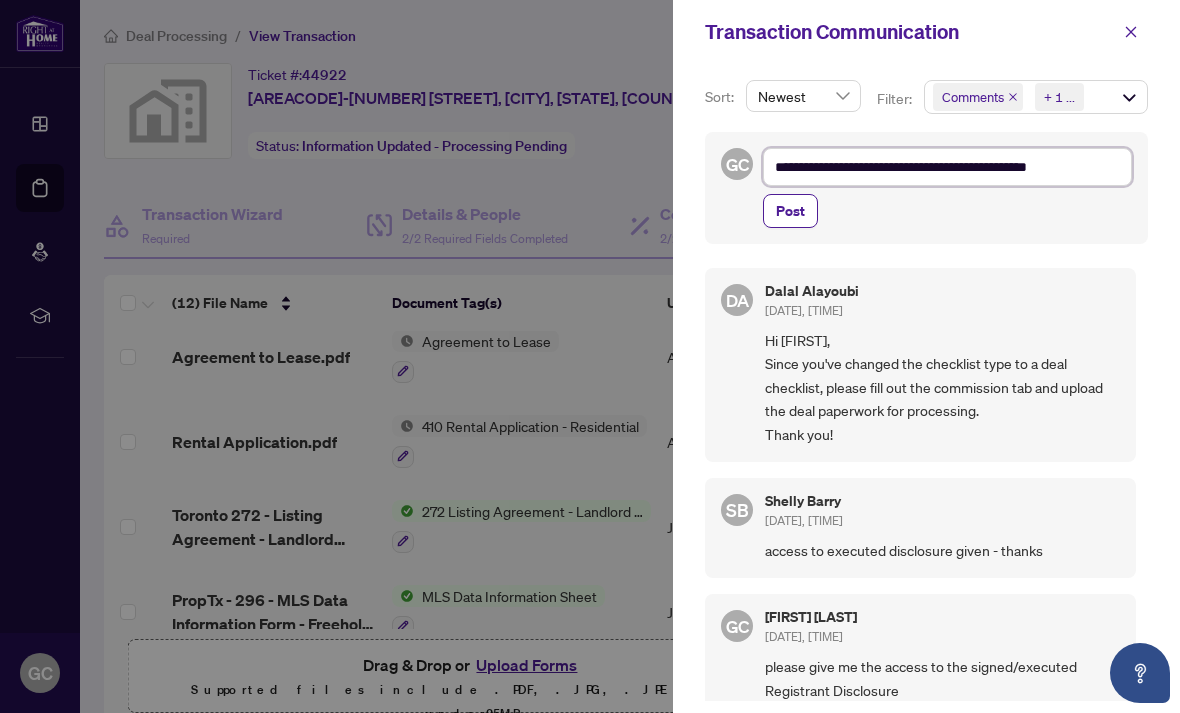 type on "**********" 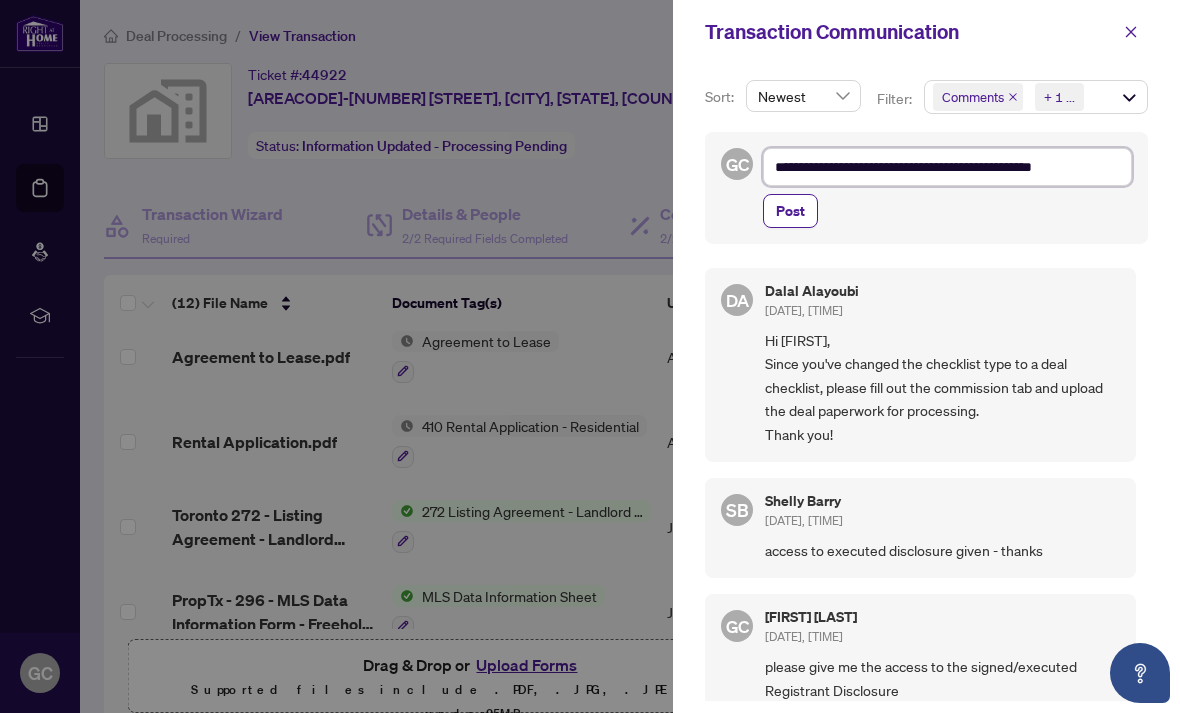 type on "**********" 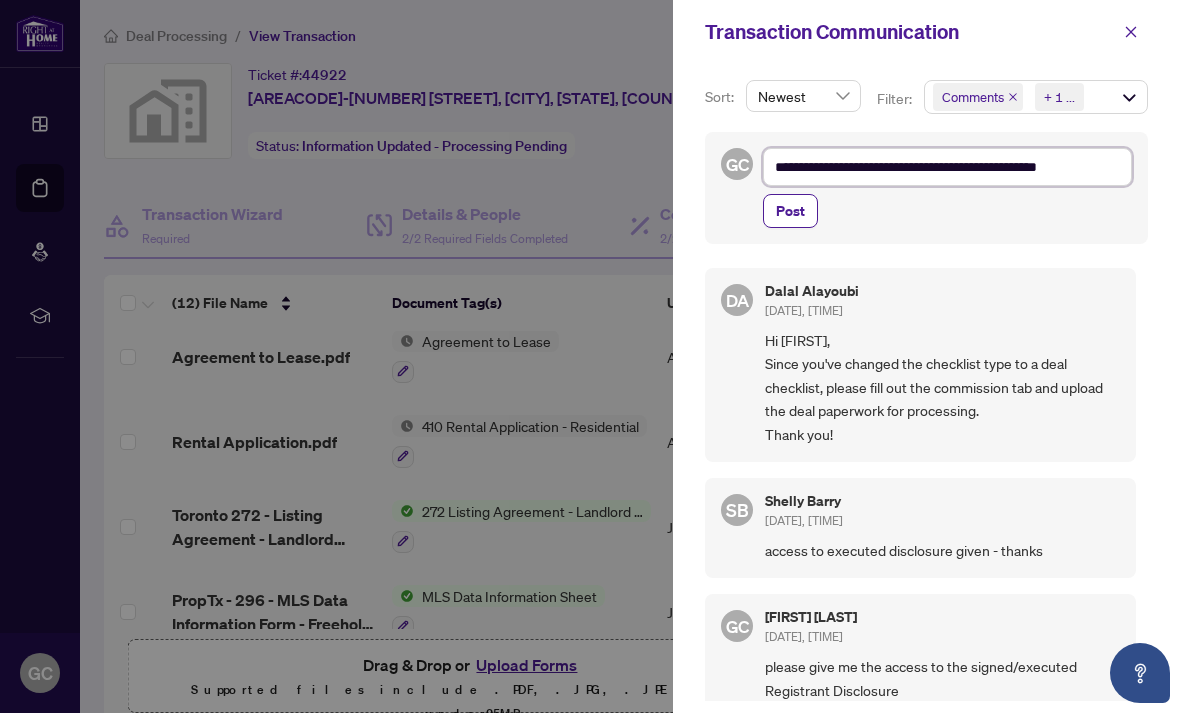 type on "**********" 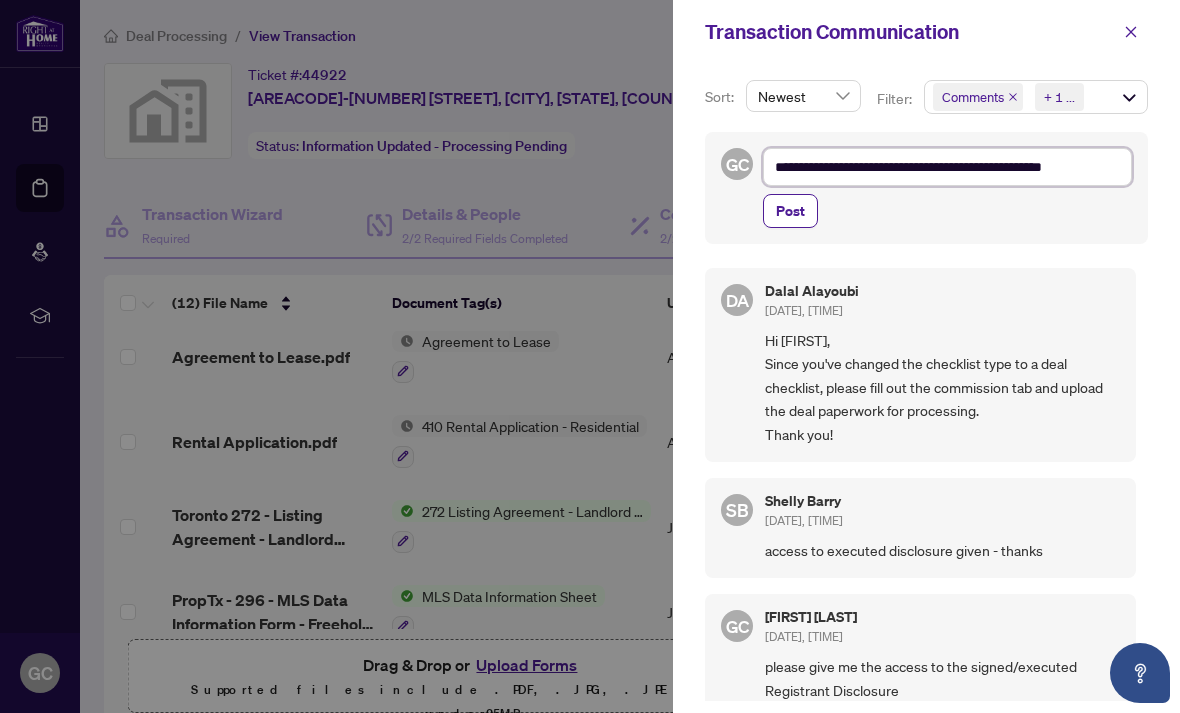 type on "**********" 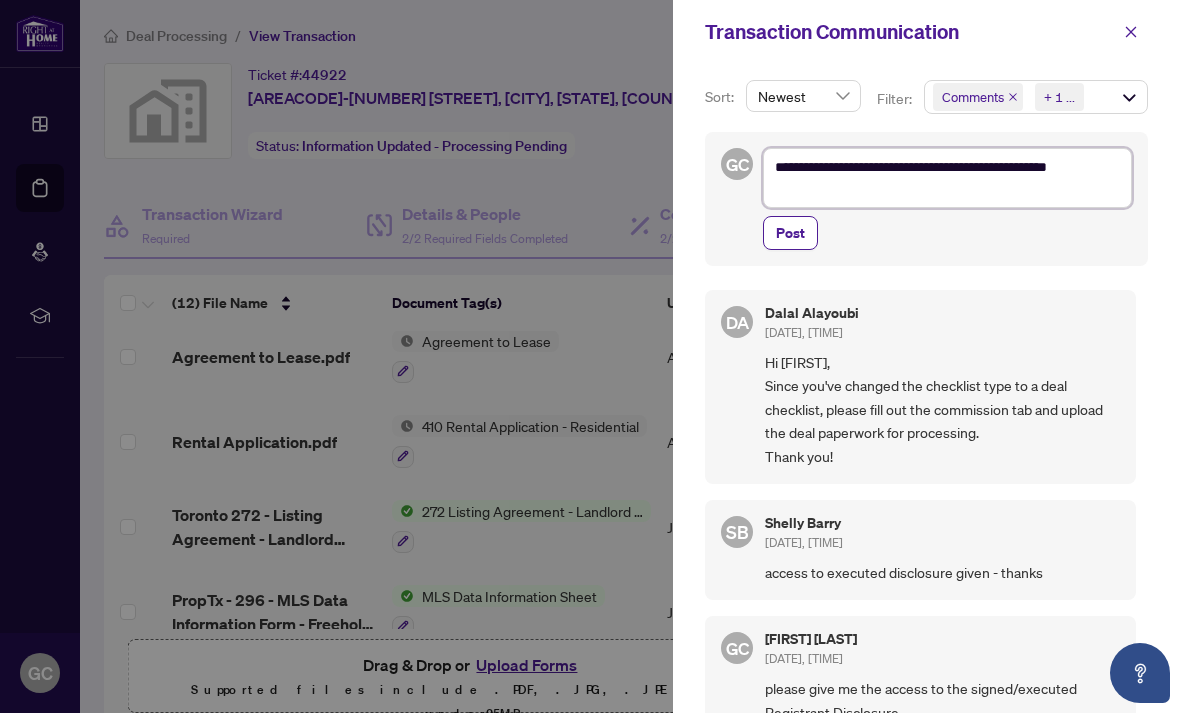 type on "**********" 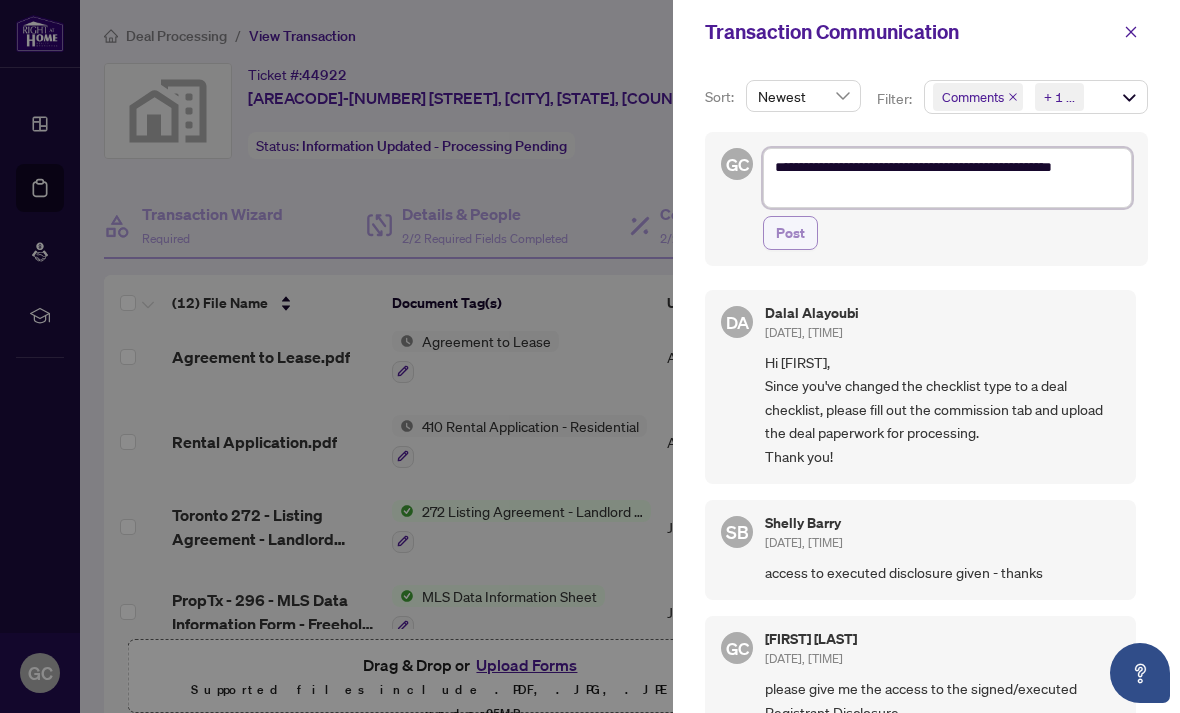 type on "**********" 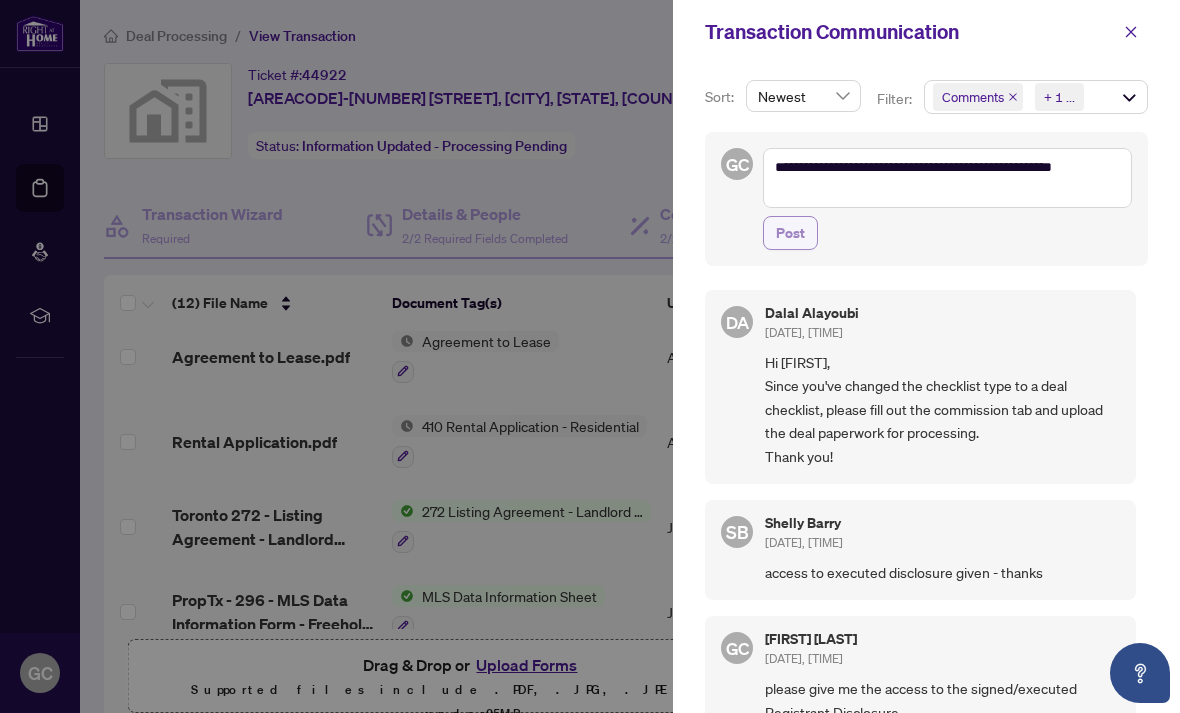click on "Post" at bounding box center [790, 233] 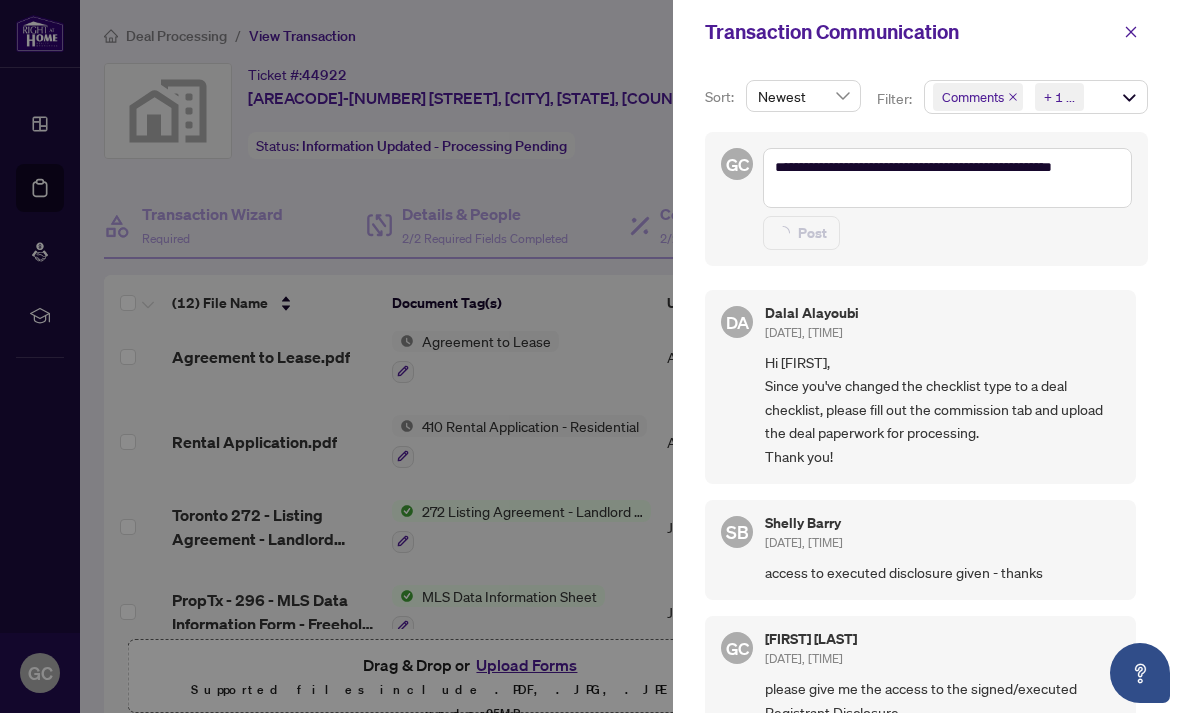 type 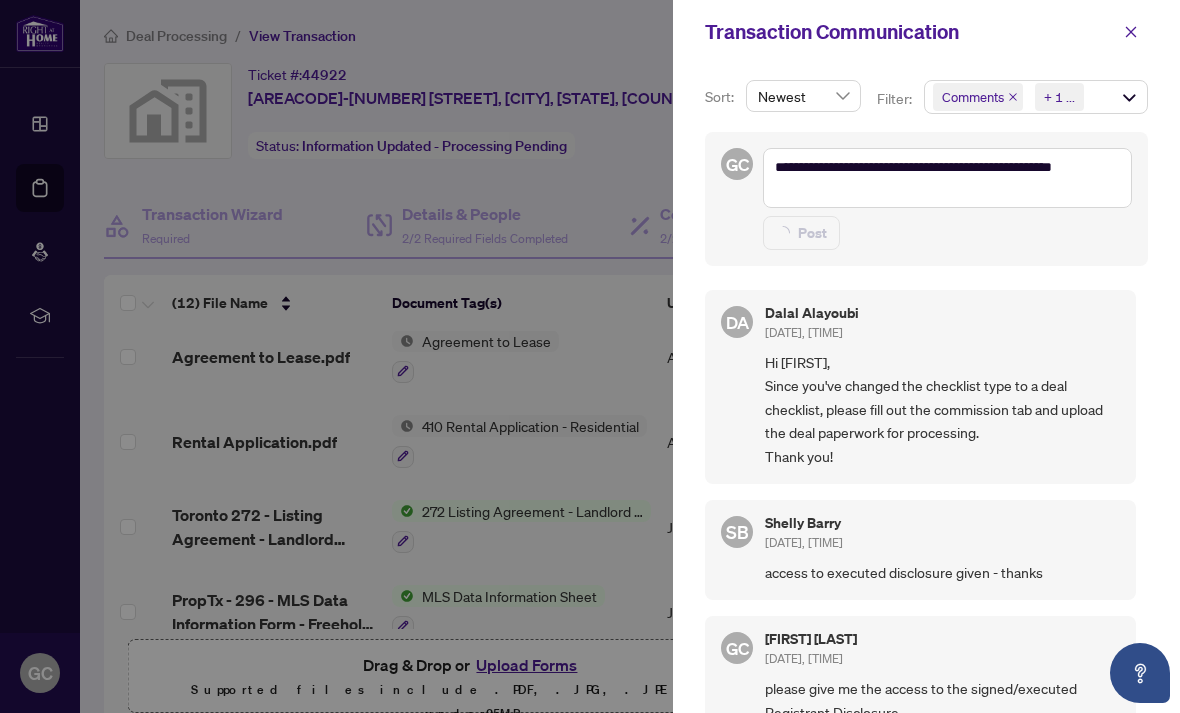 type on "**********" 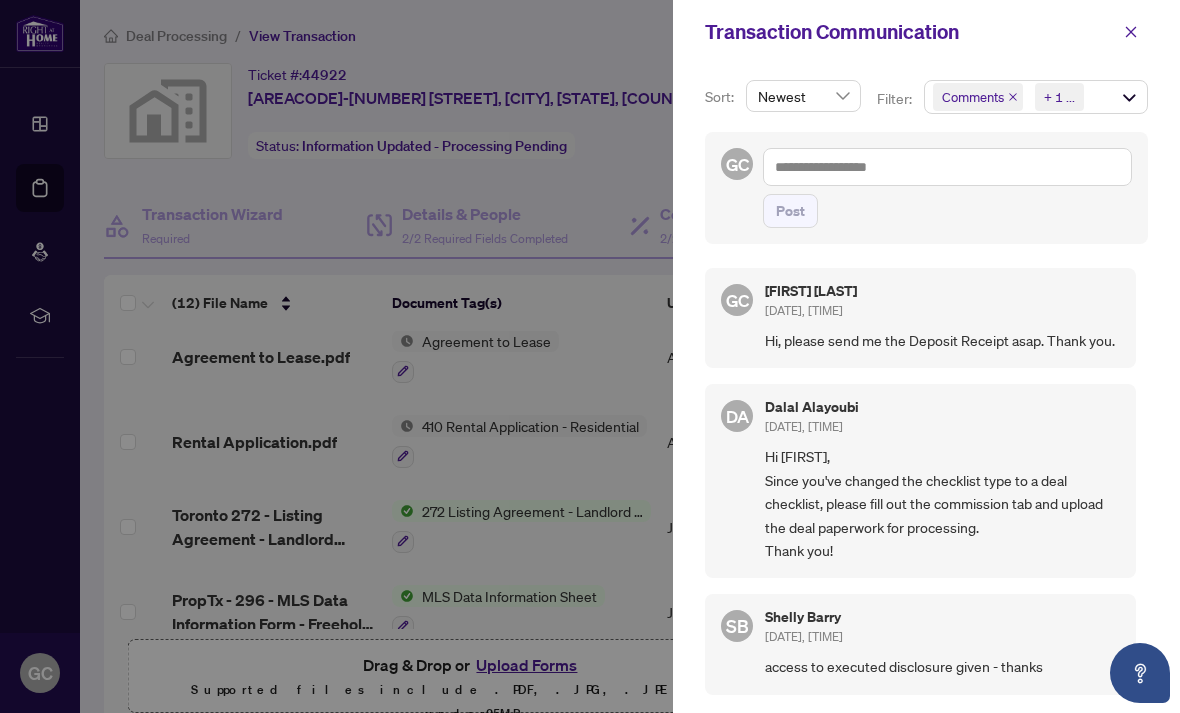 click at bounding box center [590, 356] 